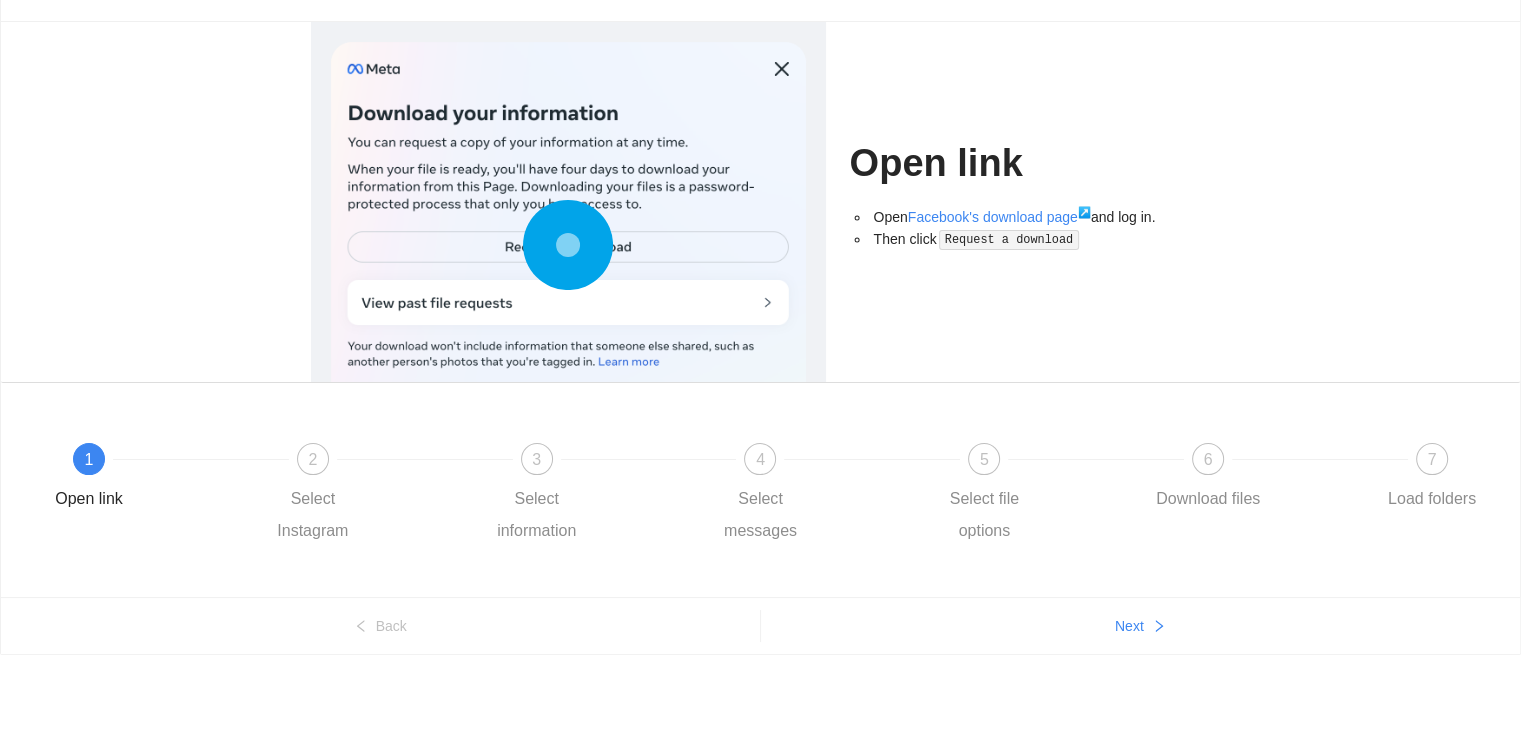 scroll, scrollTop: 108, scrollLeft: 0, axis: vertical 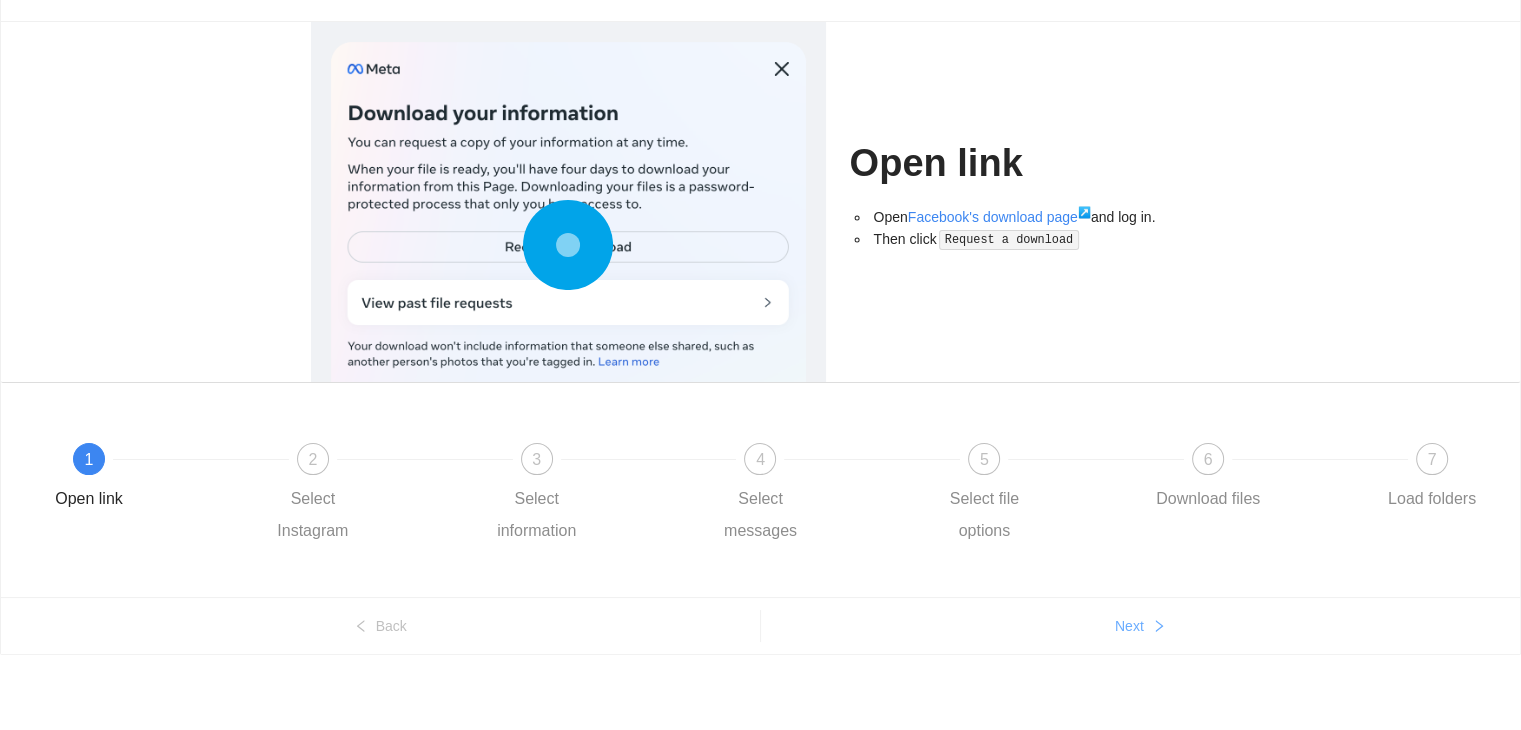 click on "Next" at bounding box center [380, 626] 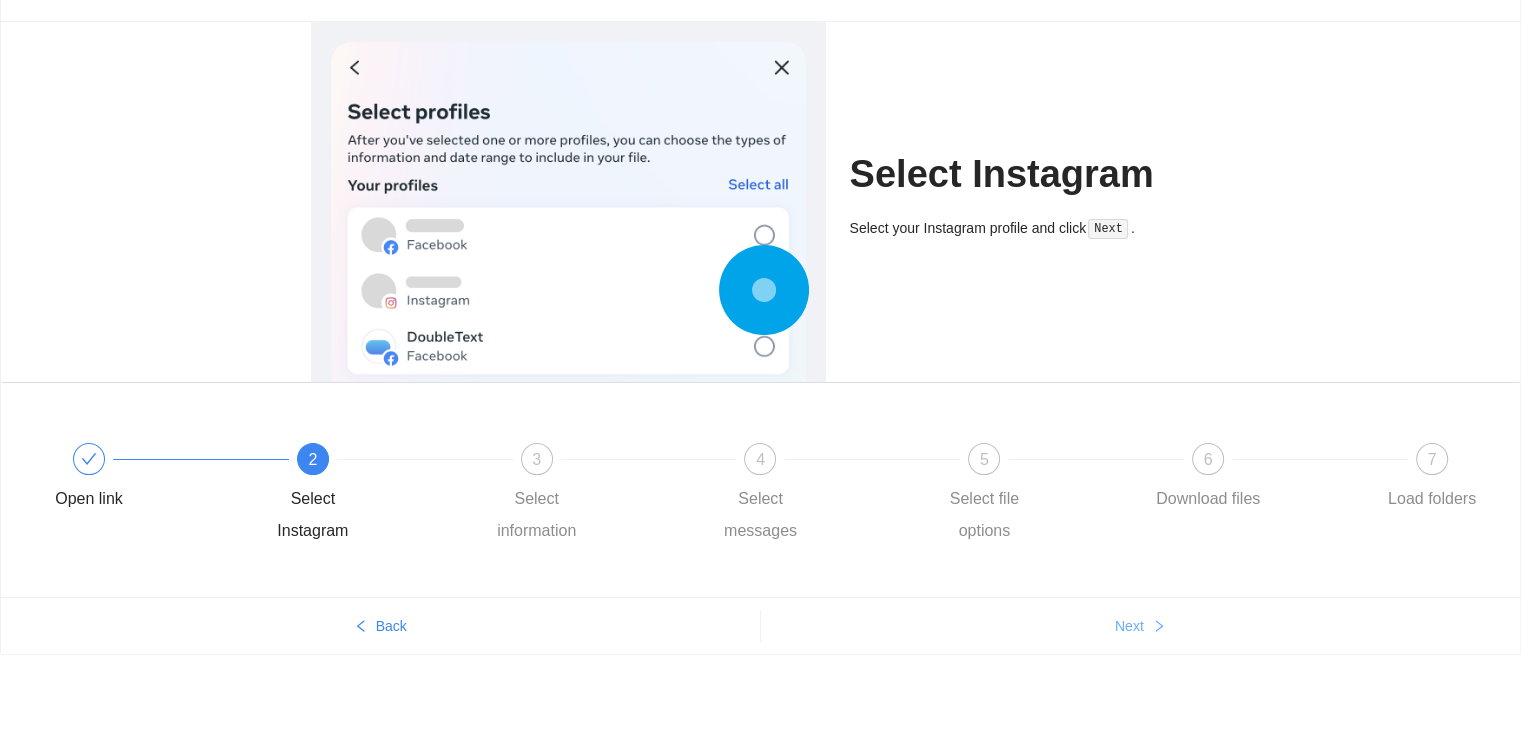 click on "Next" at bounding box center [380, 626] 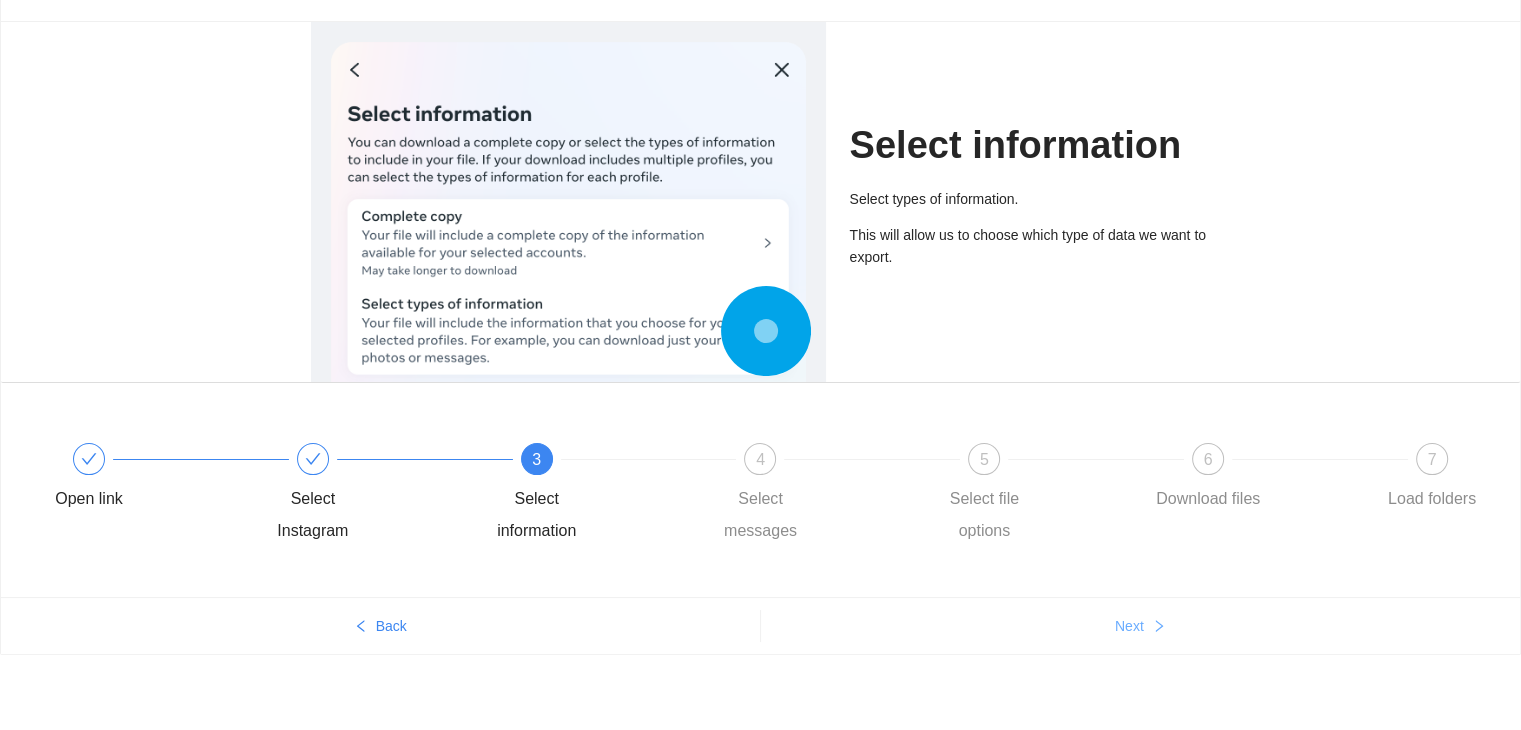 click on "Next" at bounding box center (380, 626) 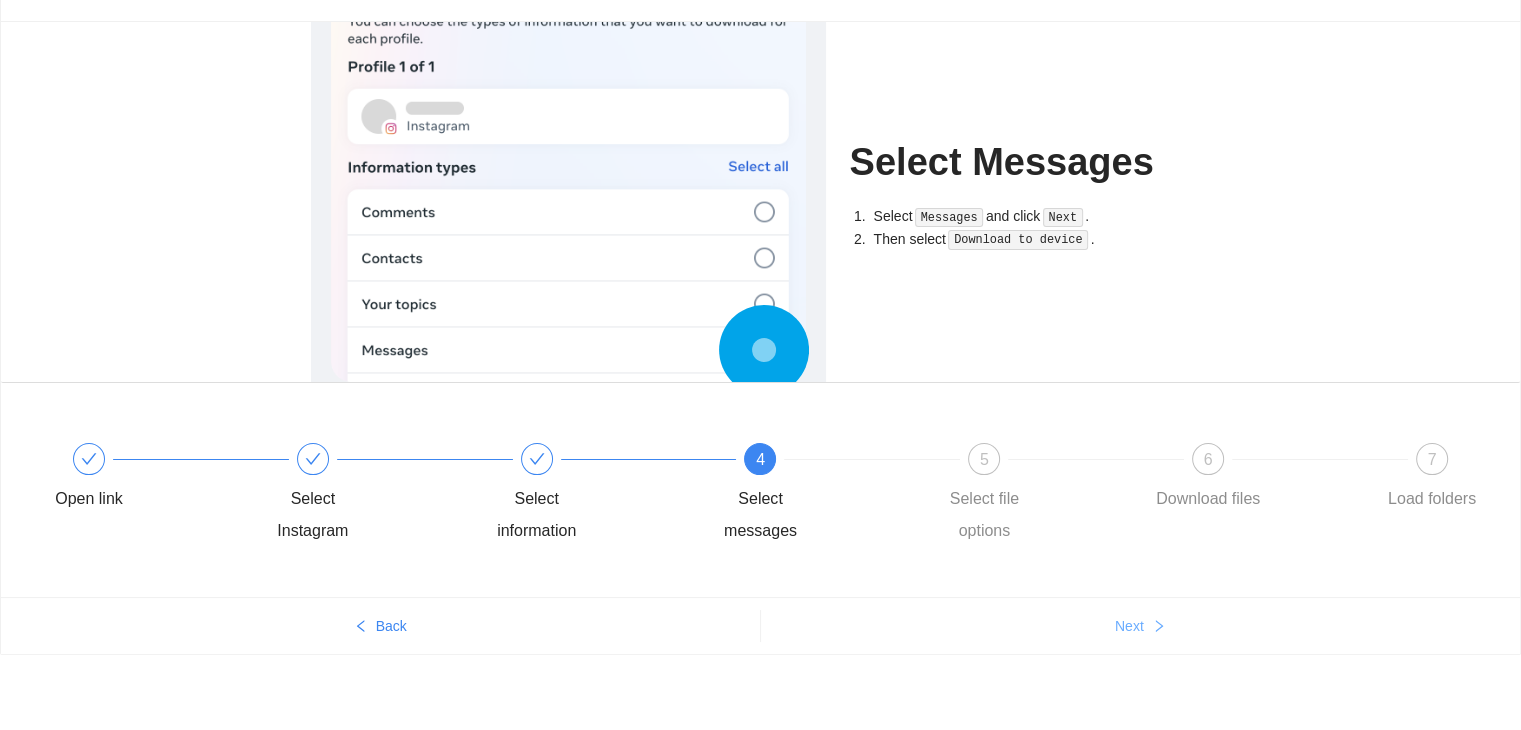 click on "Next" at bounding box center [380, 626] 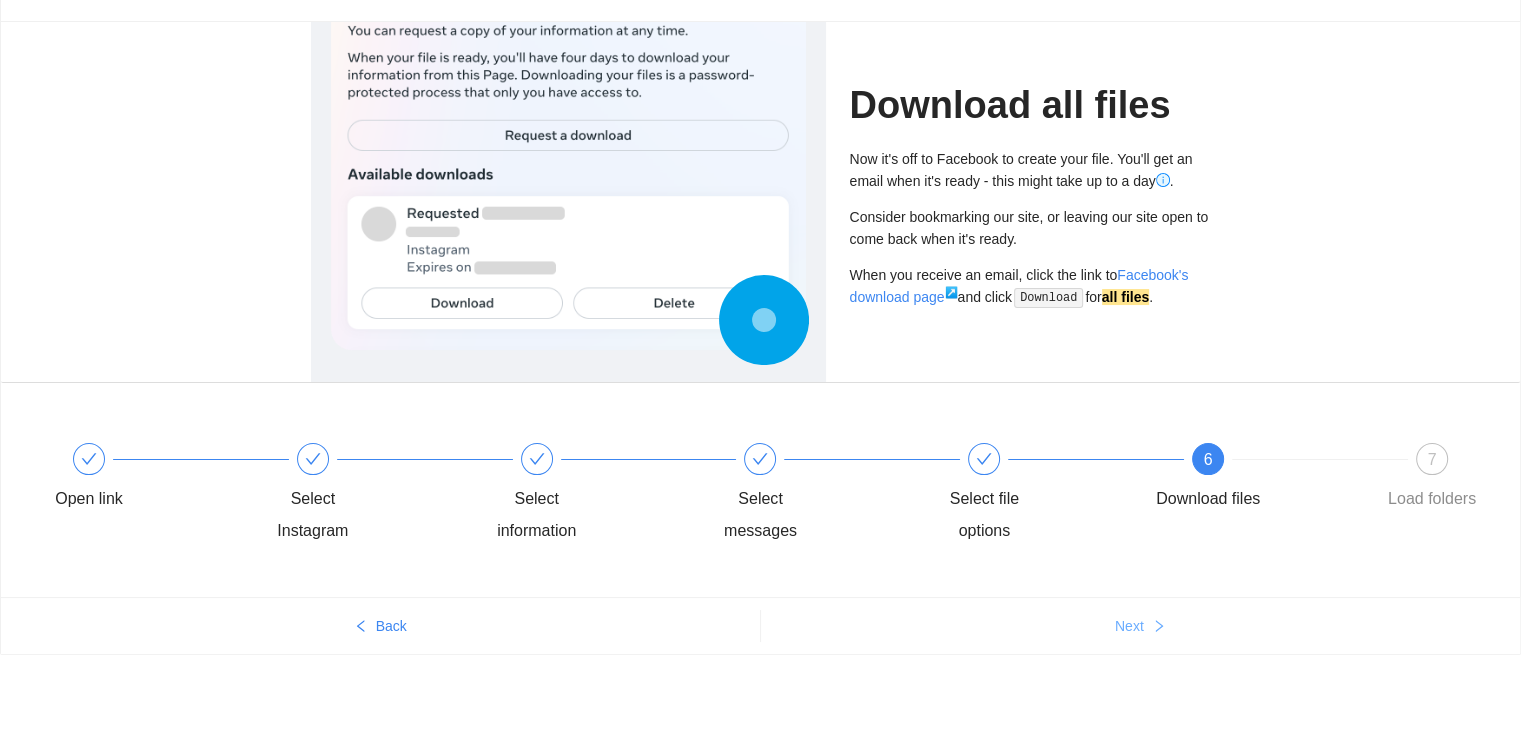 click on "Next" at bounding box center [380, 626] 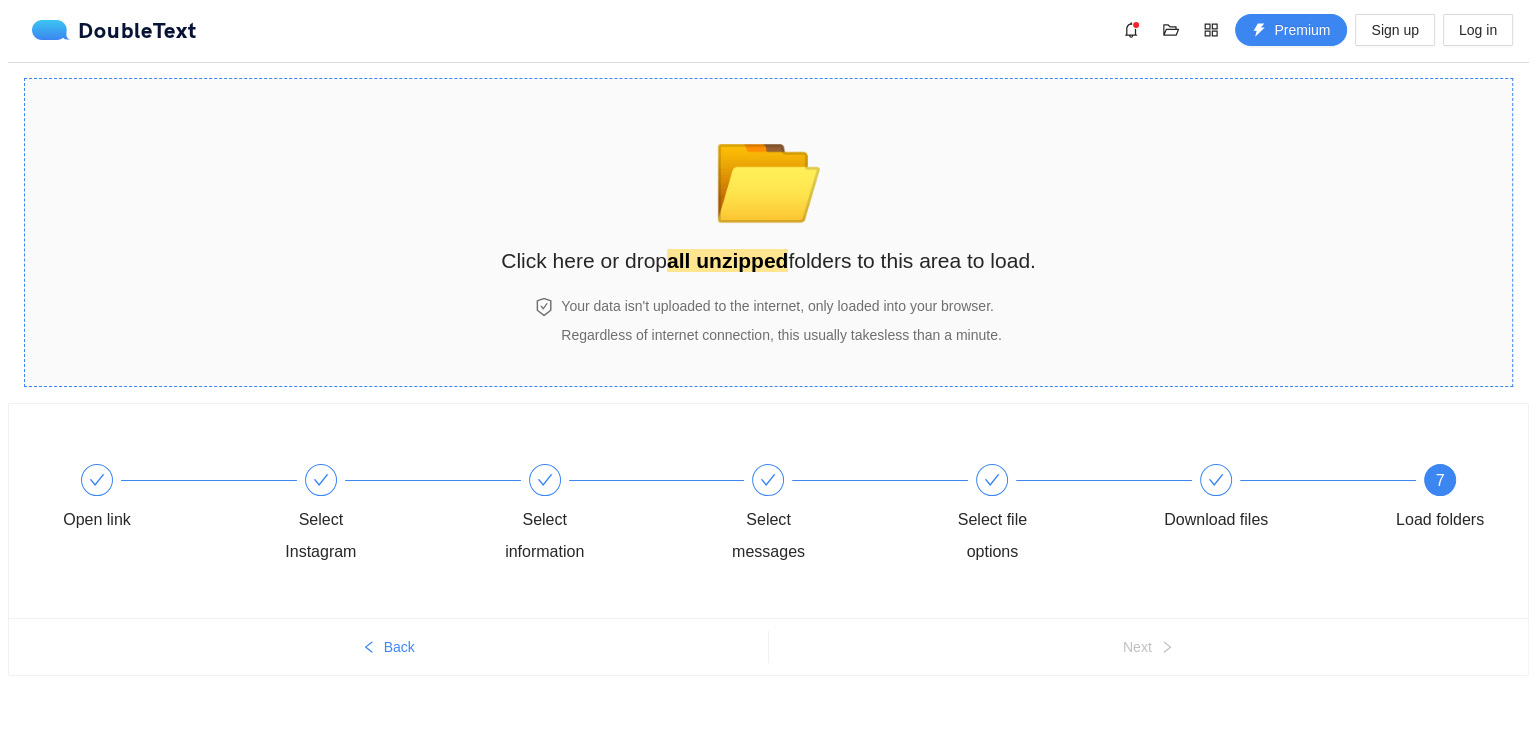 scroll, scrollTop: 0, scrollLeft: 0, axis: both 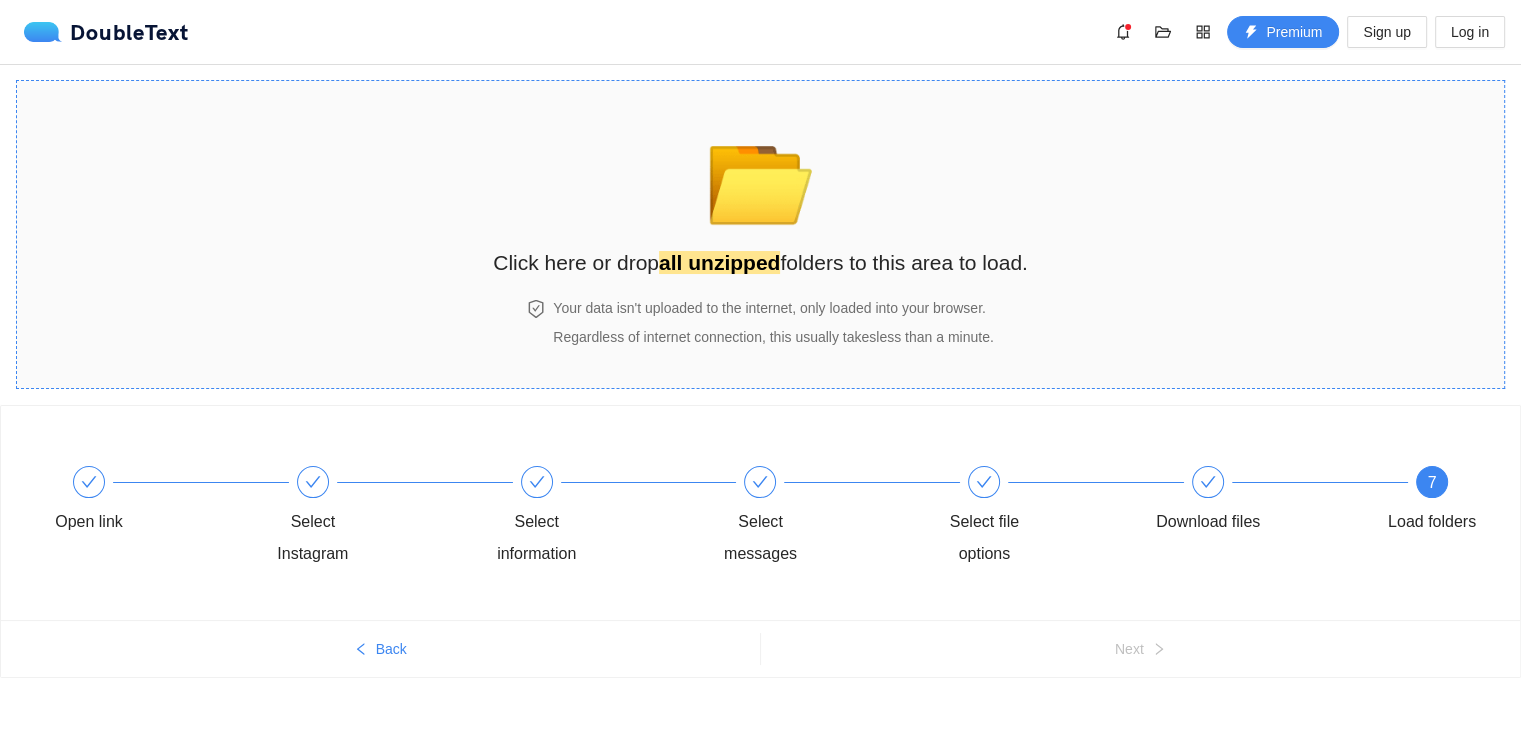 click on "all unzipped" at bounding box center [719, 262] 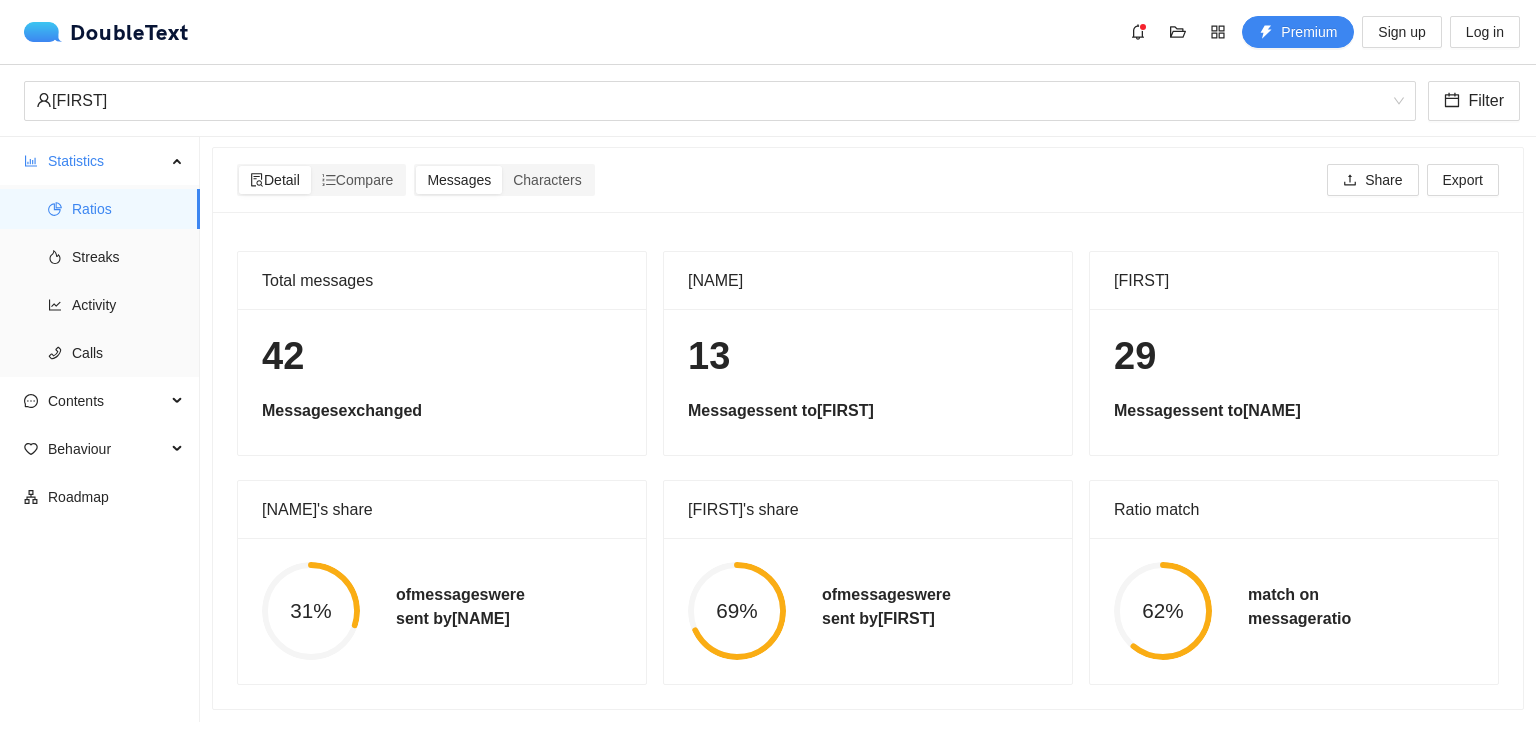 scroll, scrollTop: 0, scrollLeft: 0, axis: both 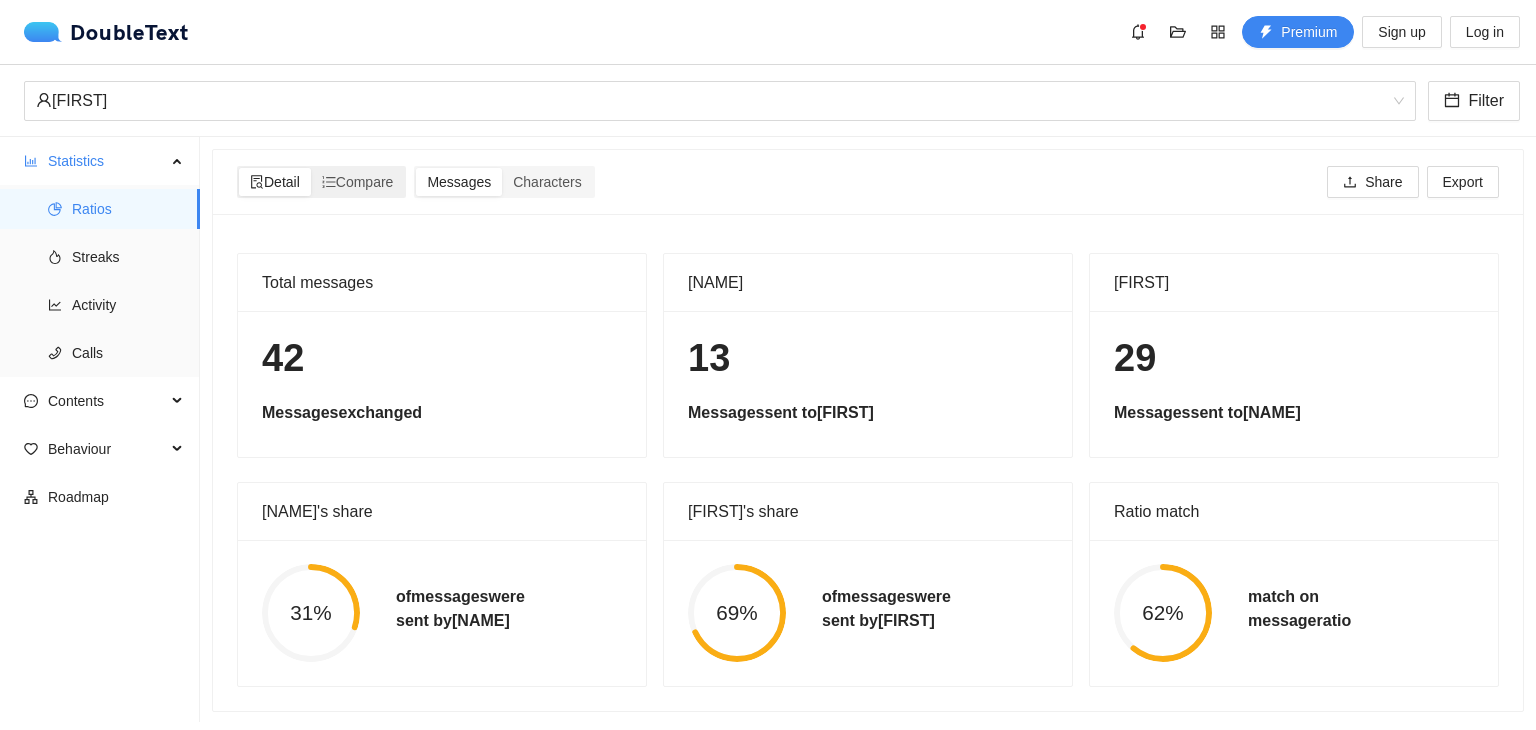 click on "Detail" at bounding box center (275, 182) 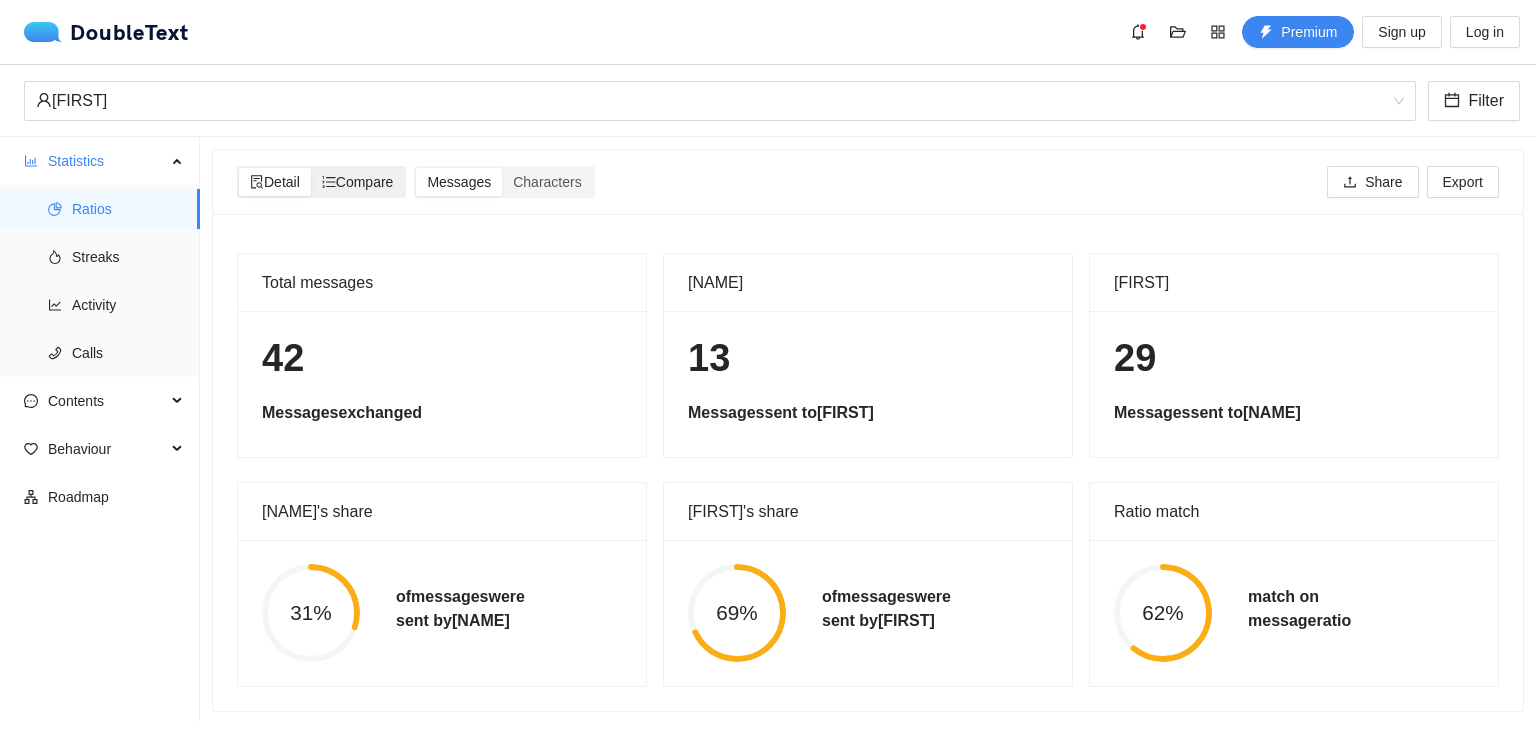 click on "Compare" at bounding box center [275, 182] 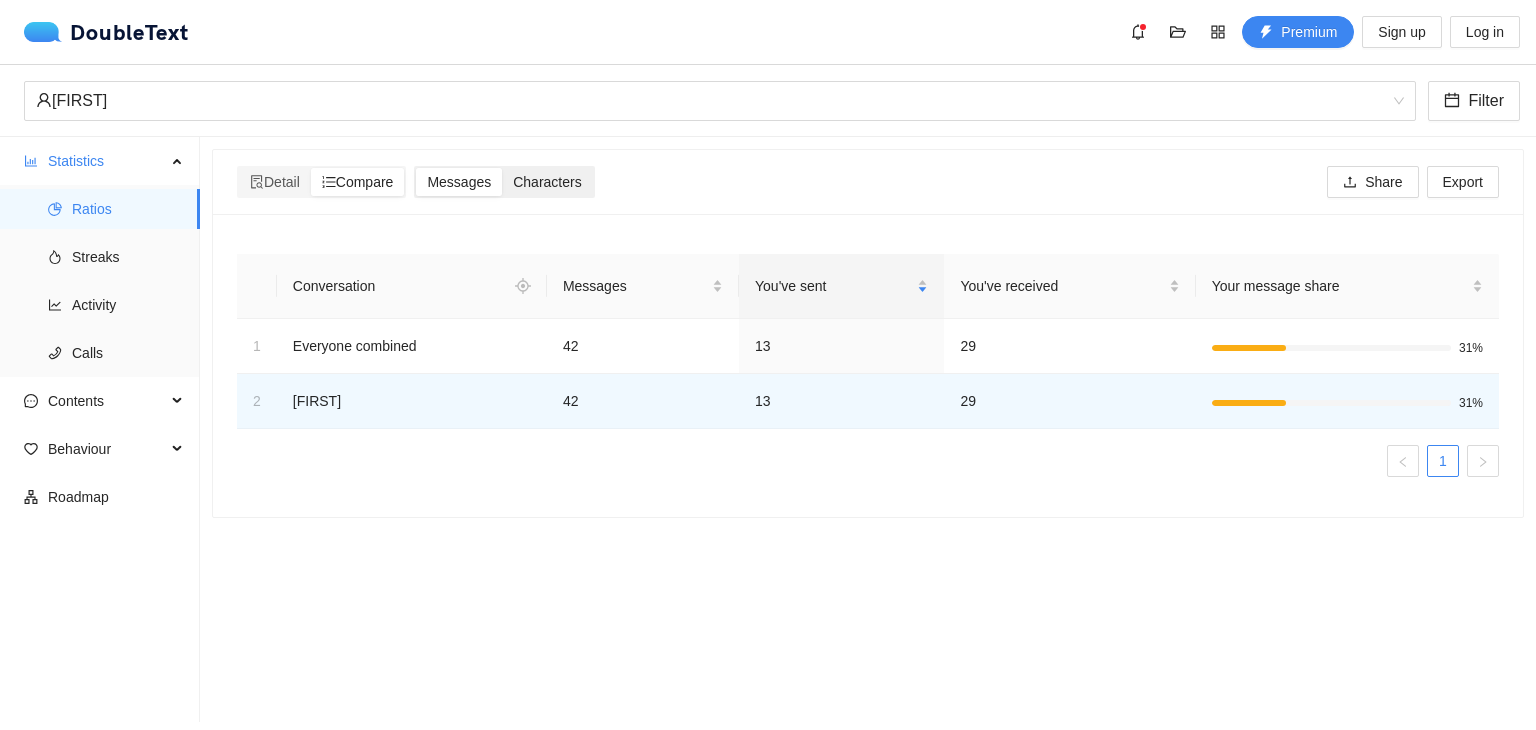 click on "Characters" at bounding box center (275, 182) 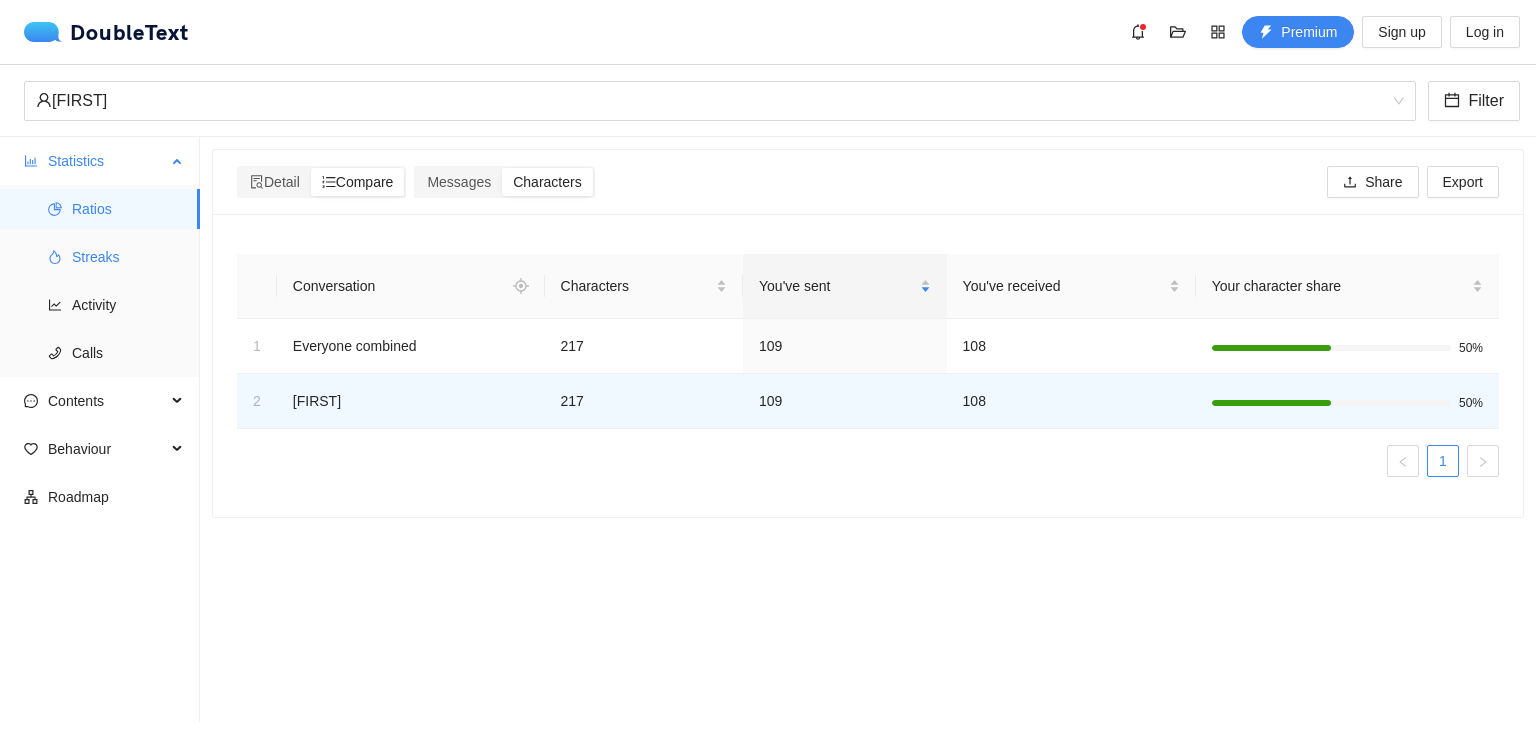 click on "Streaks" at bounding box center (128, 257) 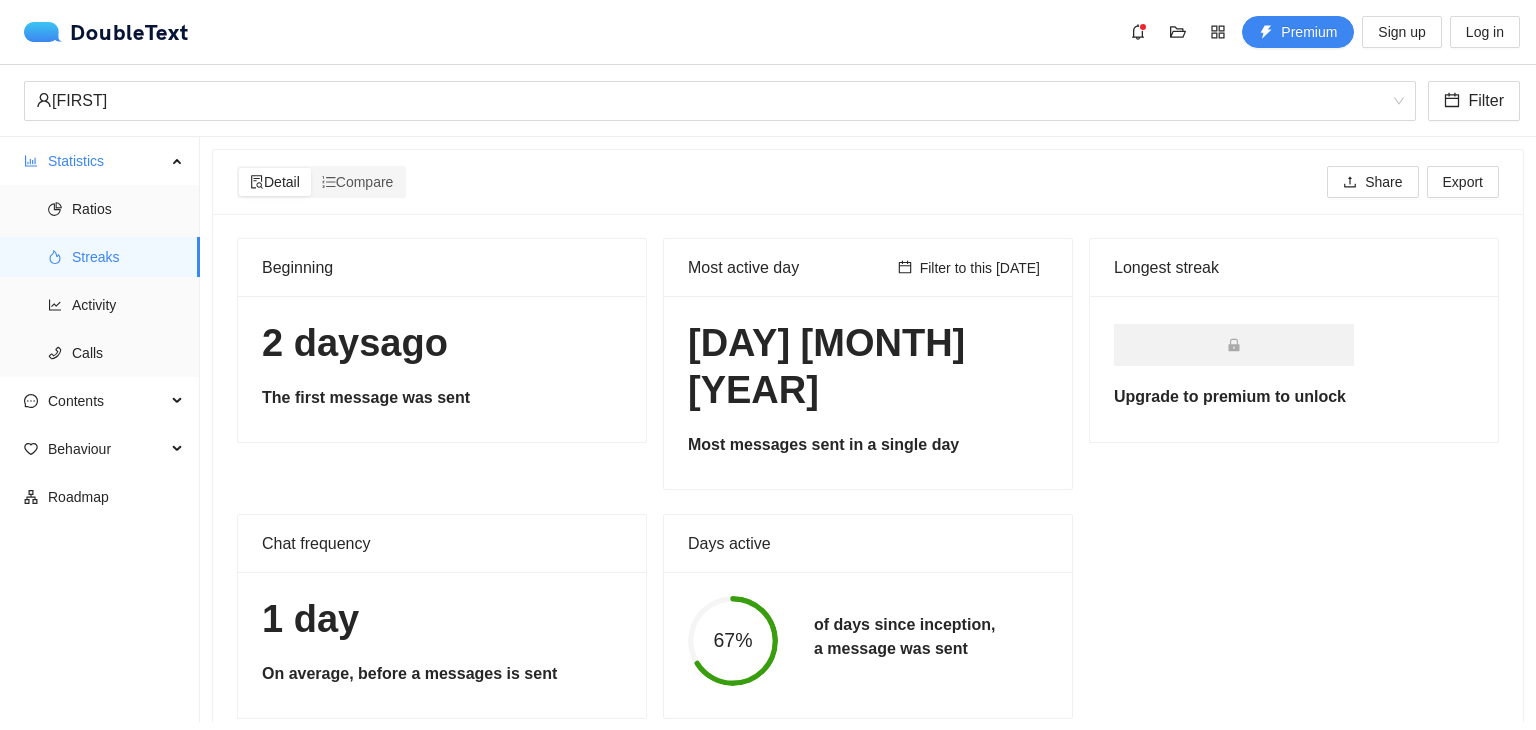 scroll, scrollTop: 1, scrollLeft: 0, axis: vertical 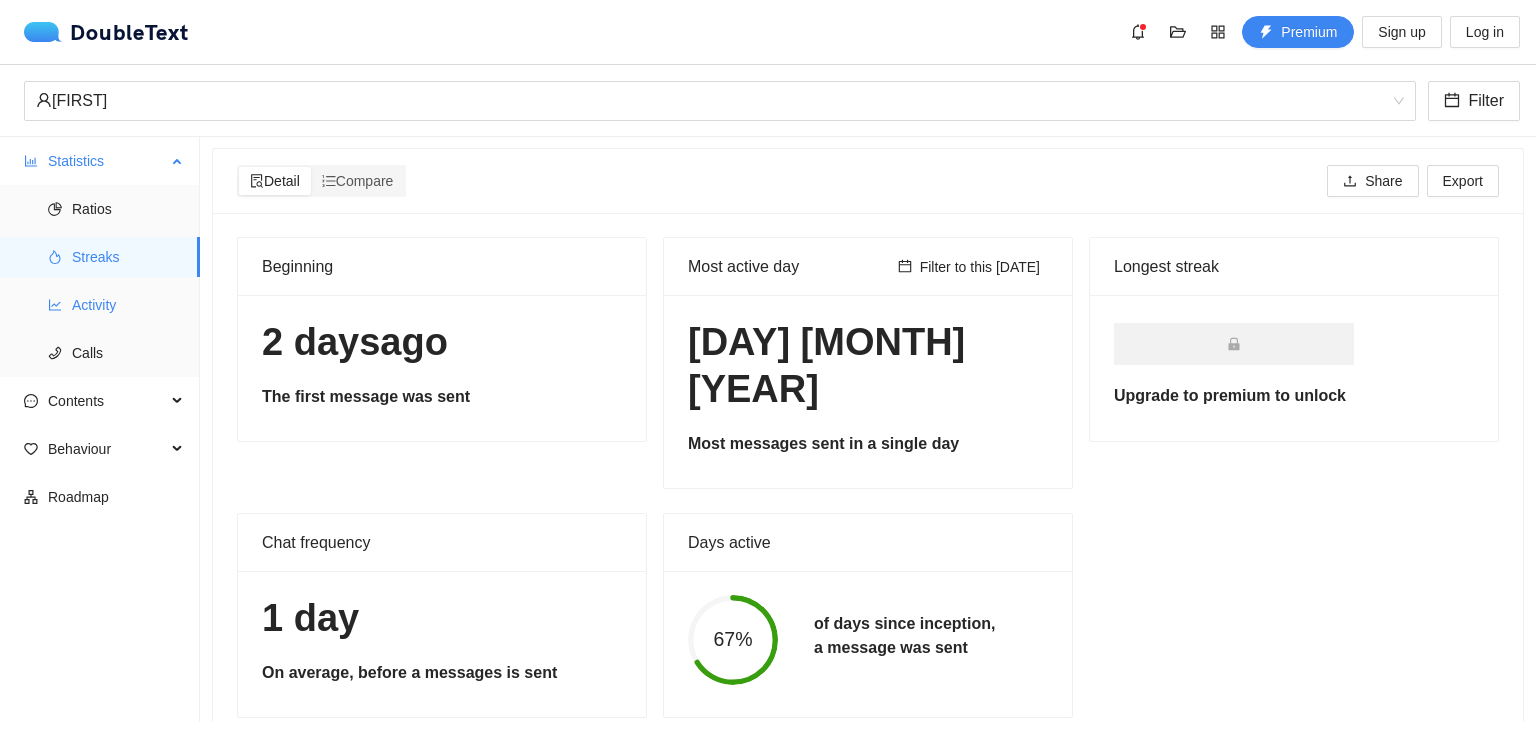 click on "Activity" at bounding box center [128, 305] 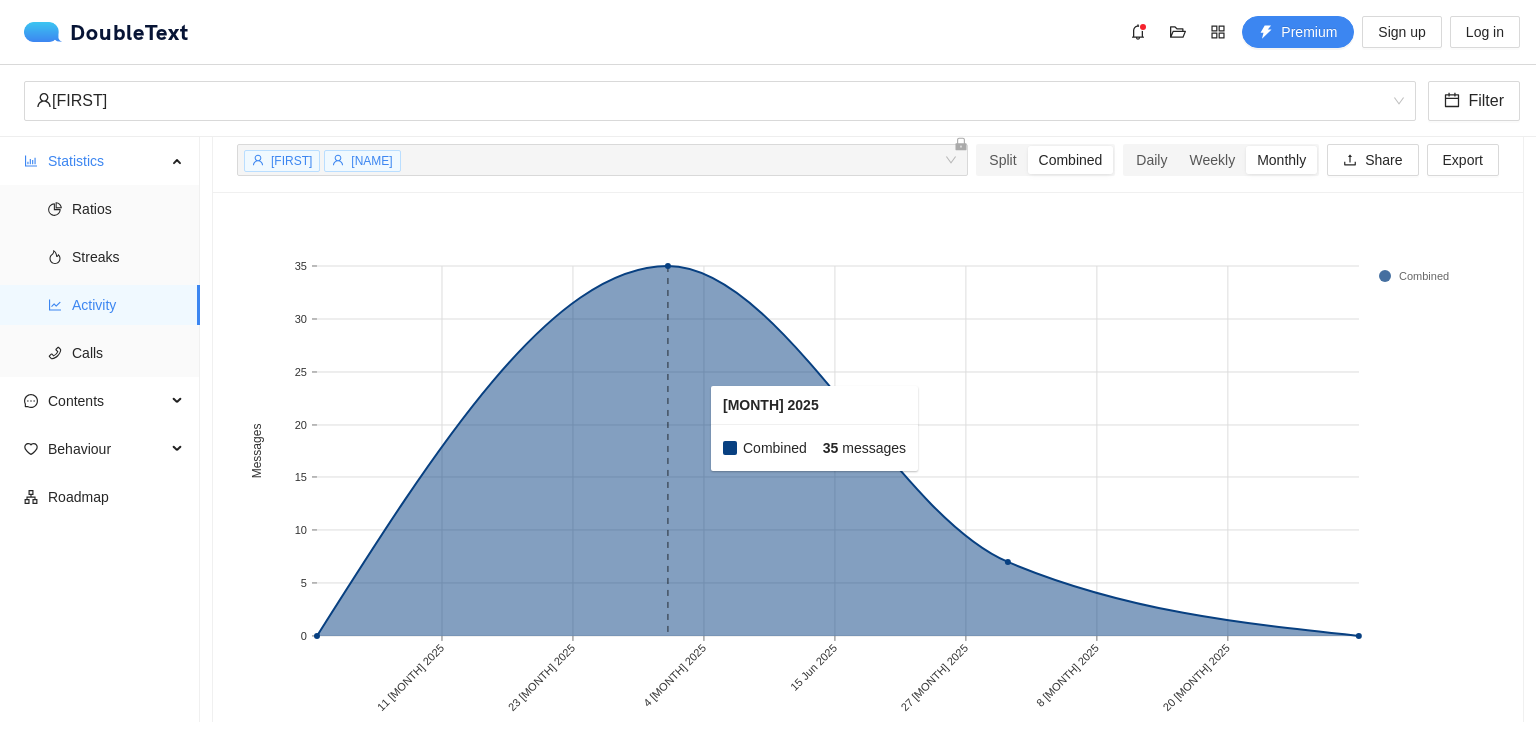 scroll, scrollTop: 123, scrollLeft: 0, axis: vertical 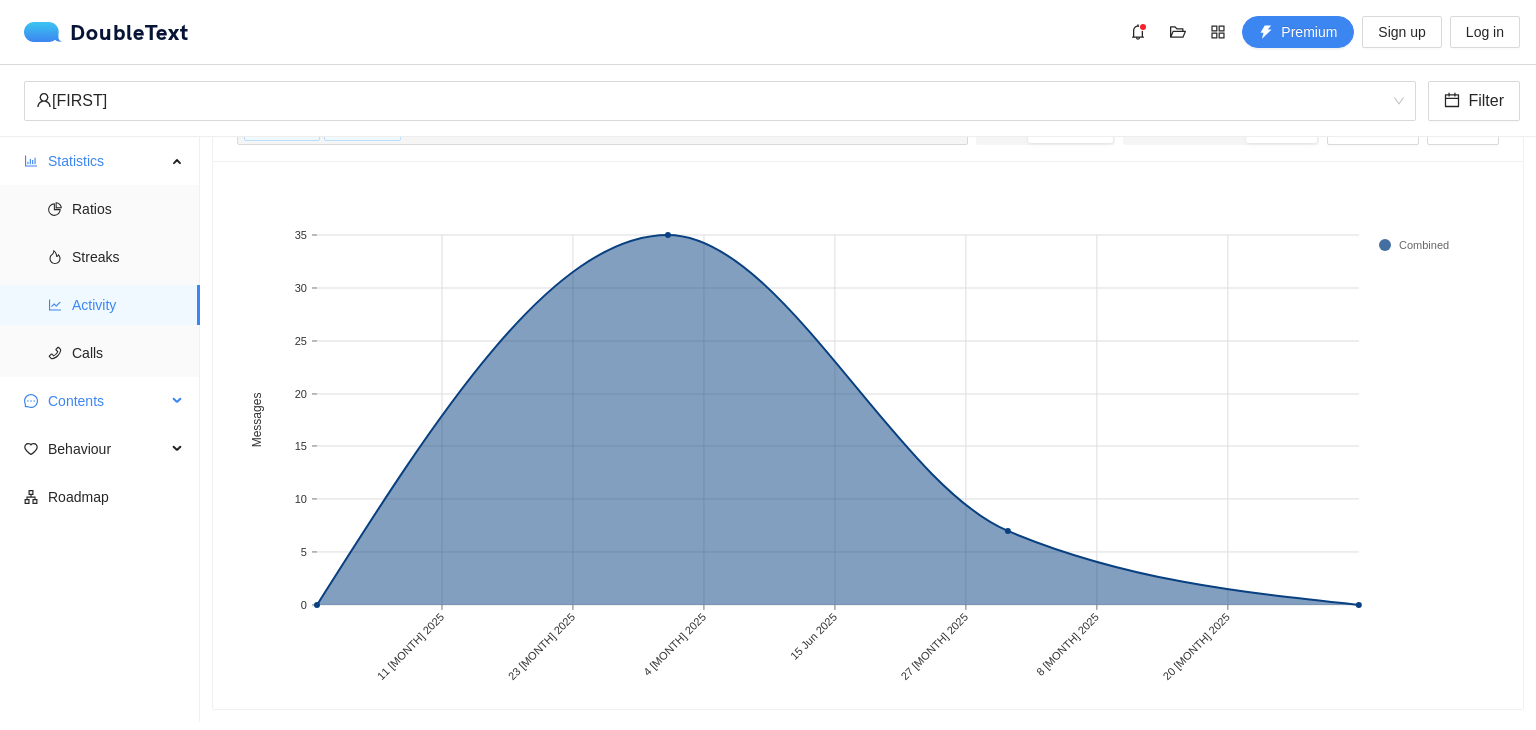 click on "Contents" at bounding box center [107, 401] 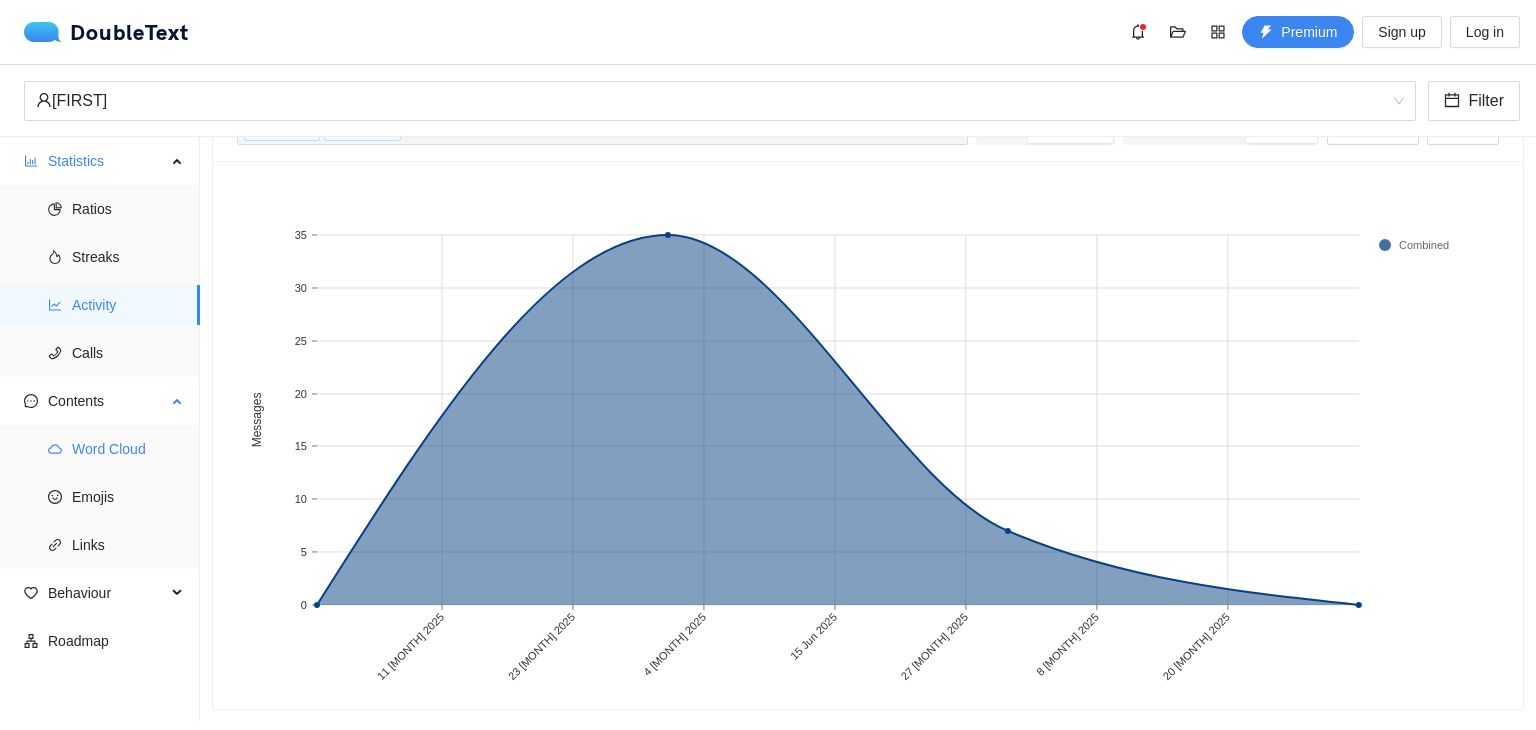 click on "Word Cloud" at bounding box center (128, 449) 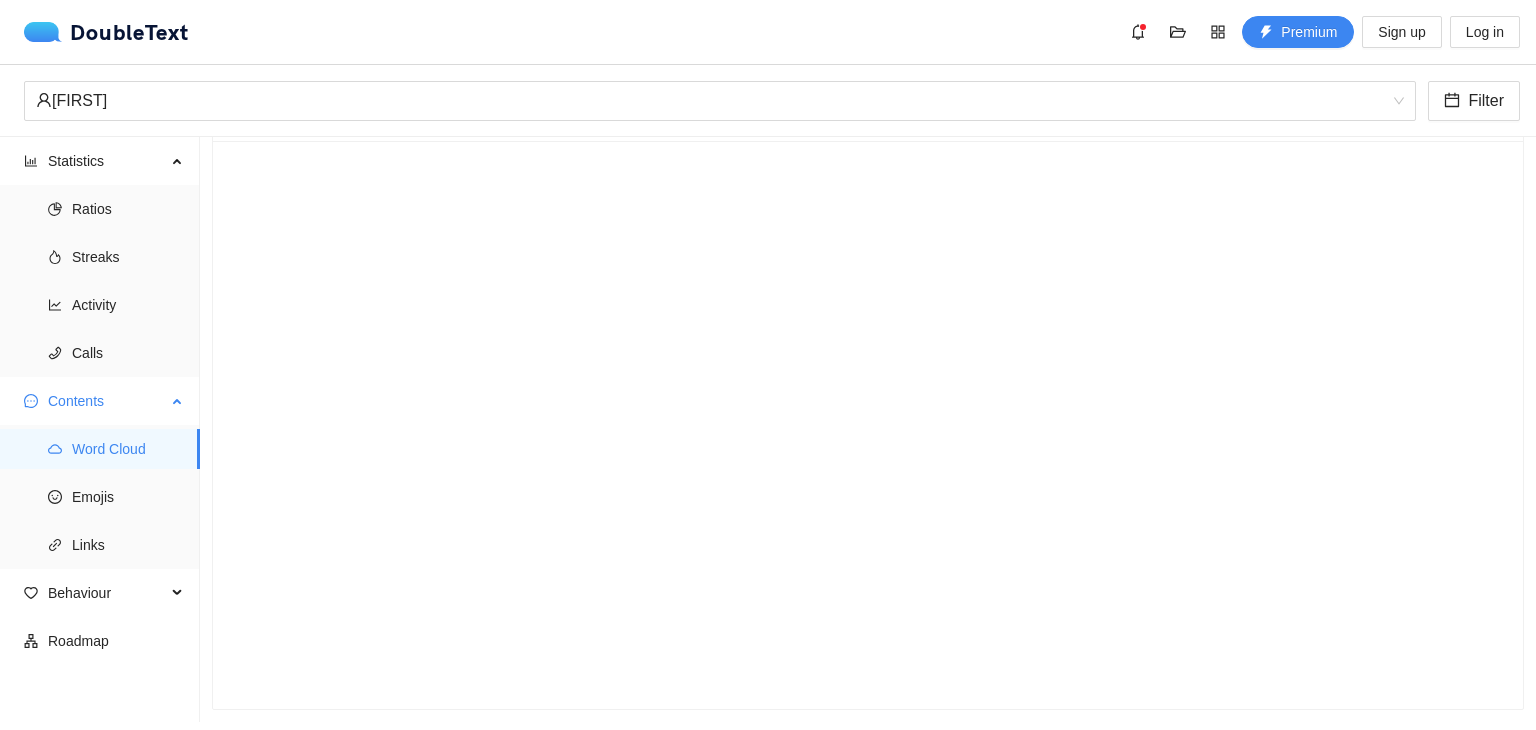 scroll, scrollTop: 88, scrollLeft: 0, axis: vertical 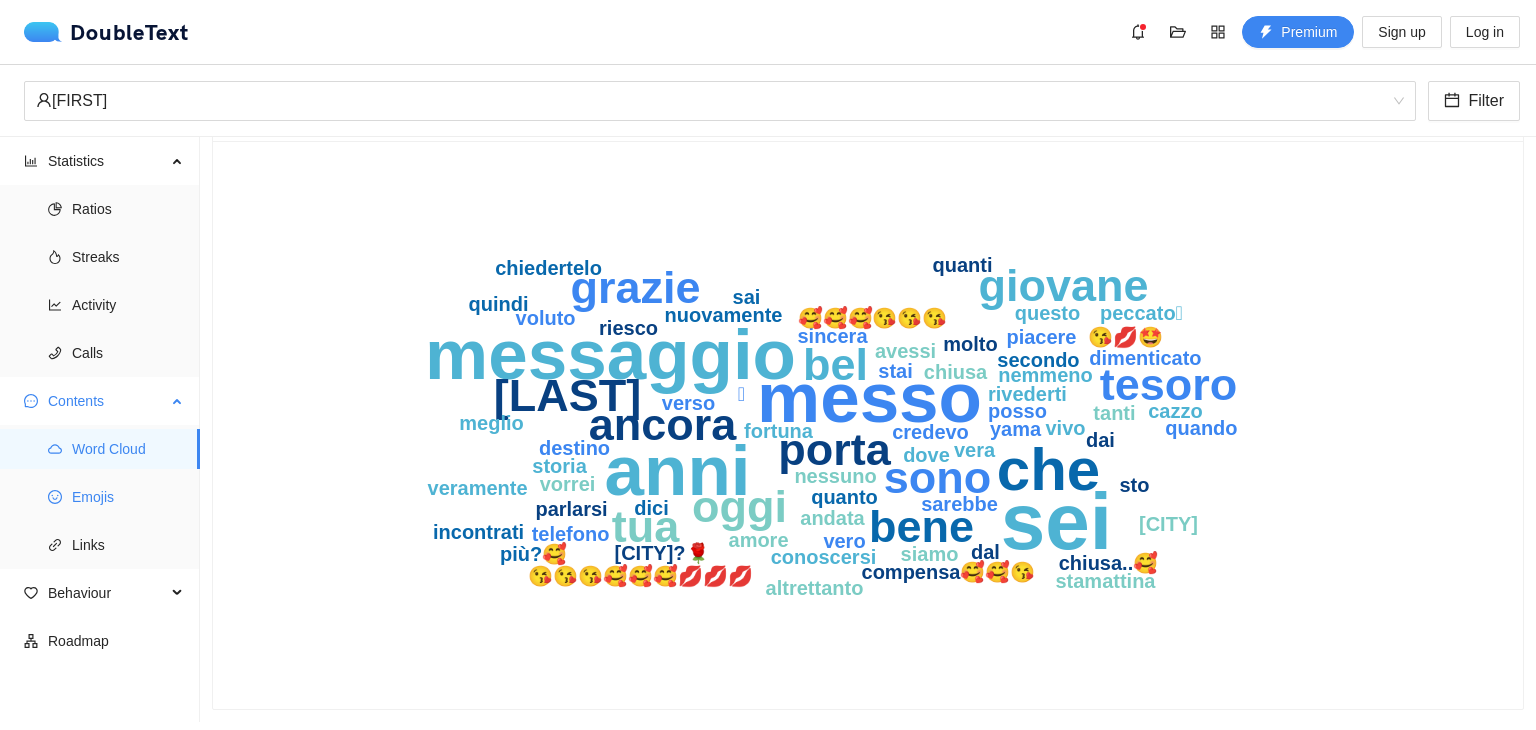 click on "Emojis" at bounding box center (100, 497) 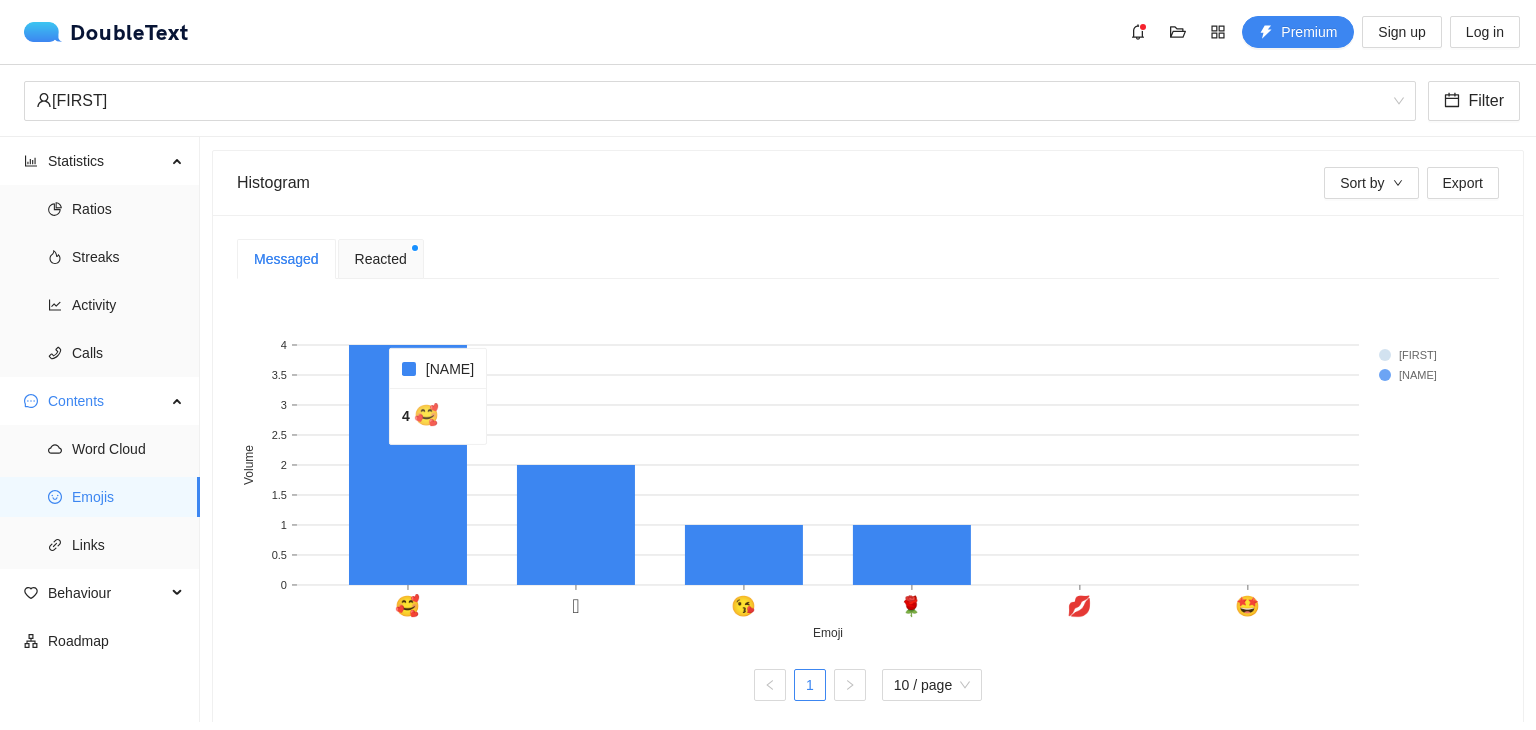 scroll, scrollTop: 394, scrollLeft: 0, axis: vertical 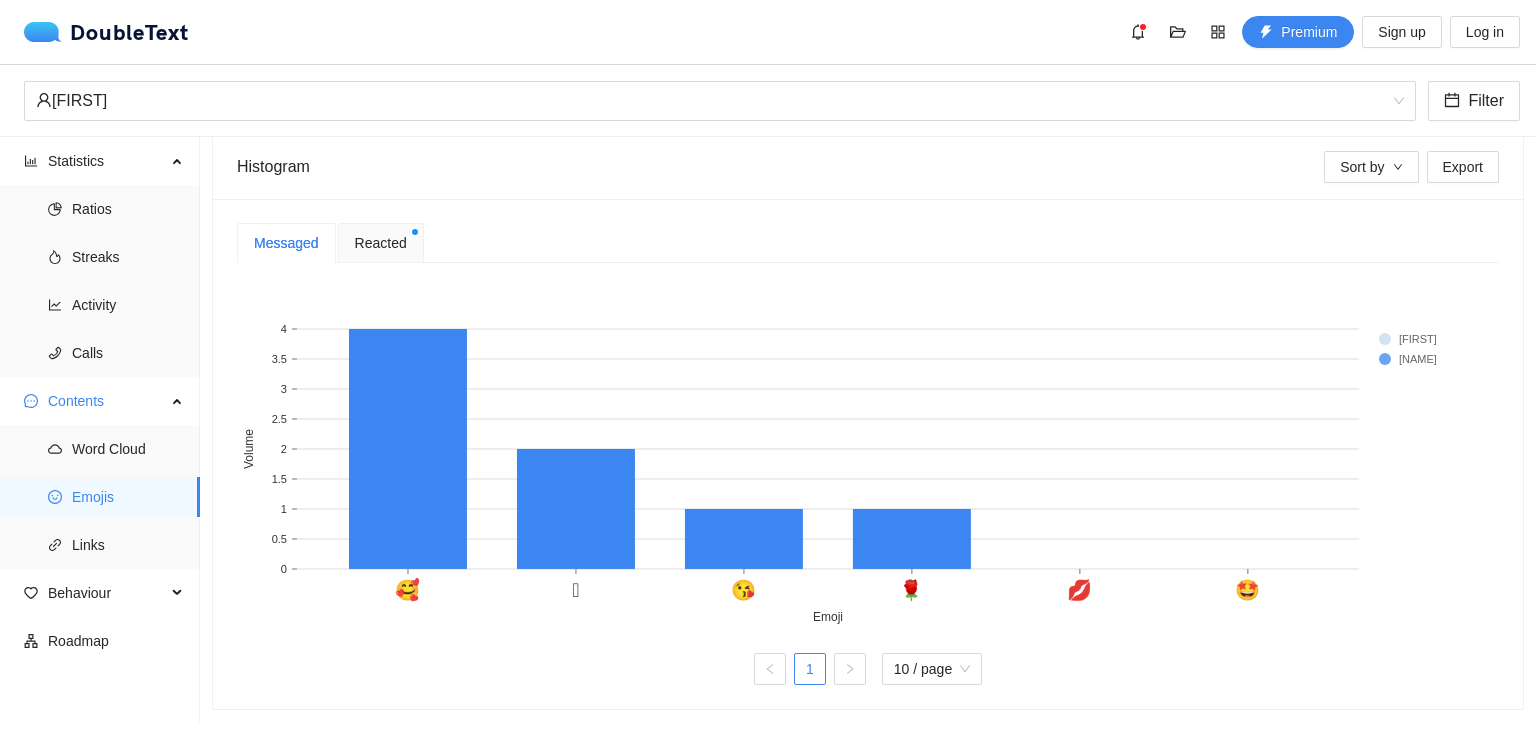 click on "Reacted" at bounding box center [381, 243] 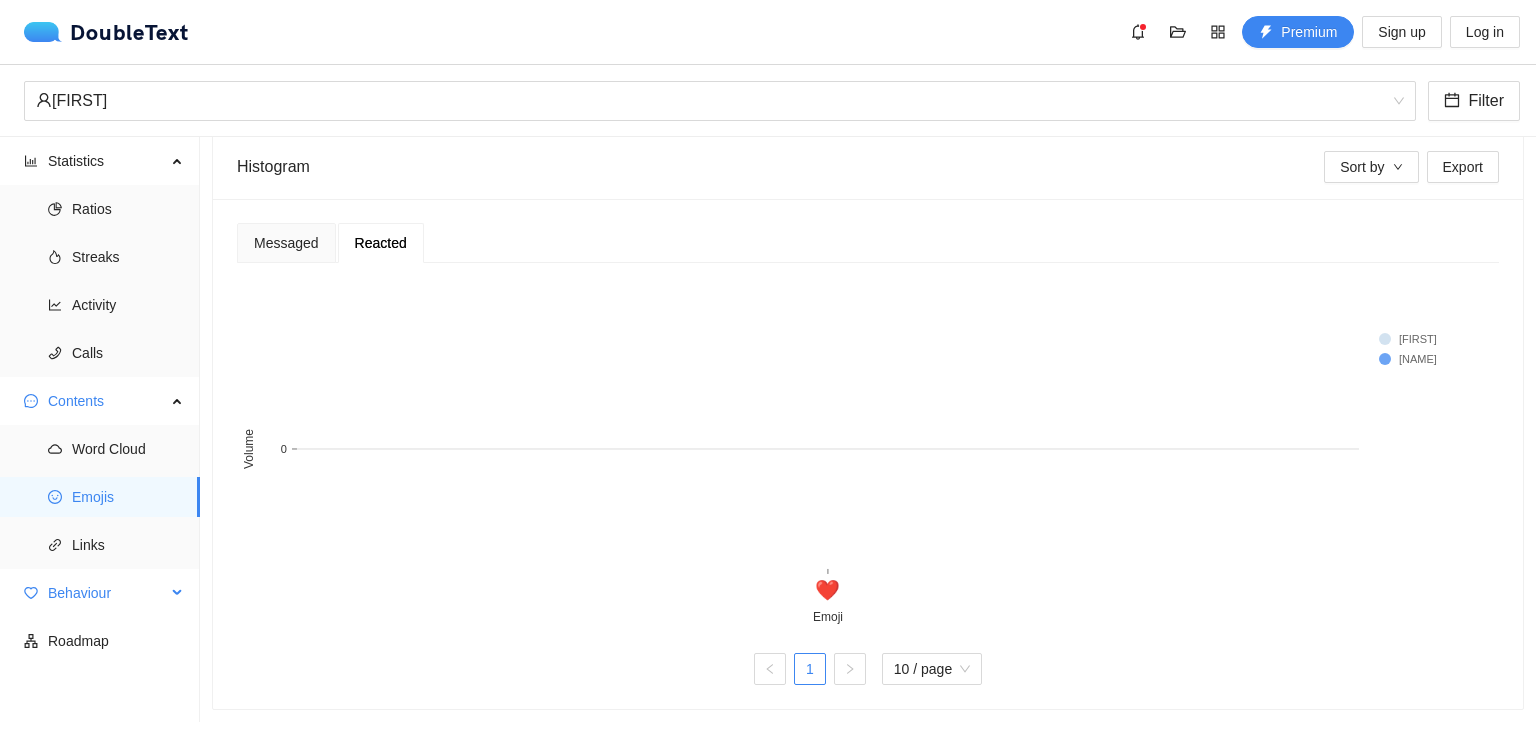 click on "Behaviour" at bounding box center [107, 593] 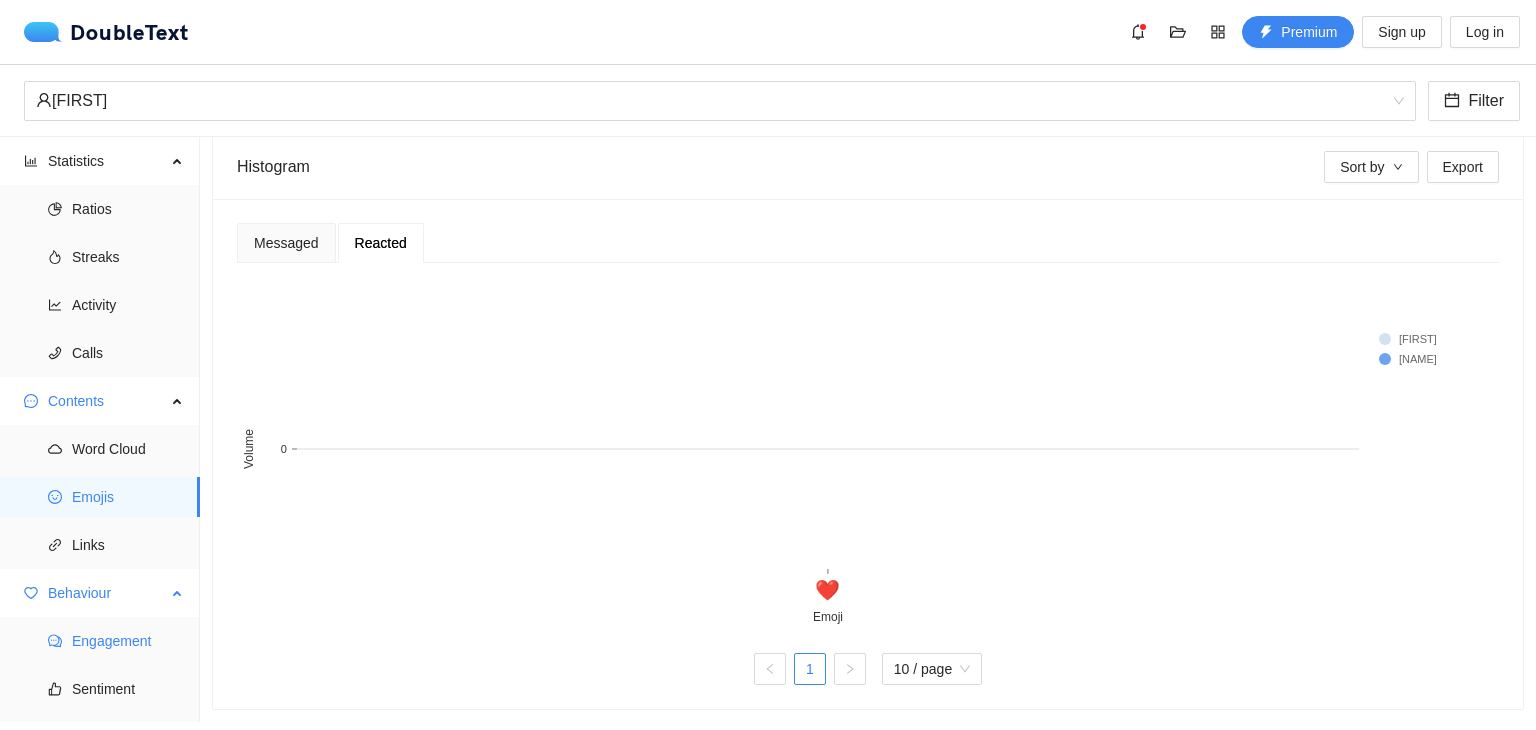 scroll, scrollTop: 83, scrollLeft: 0, axis: vertical 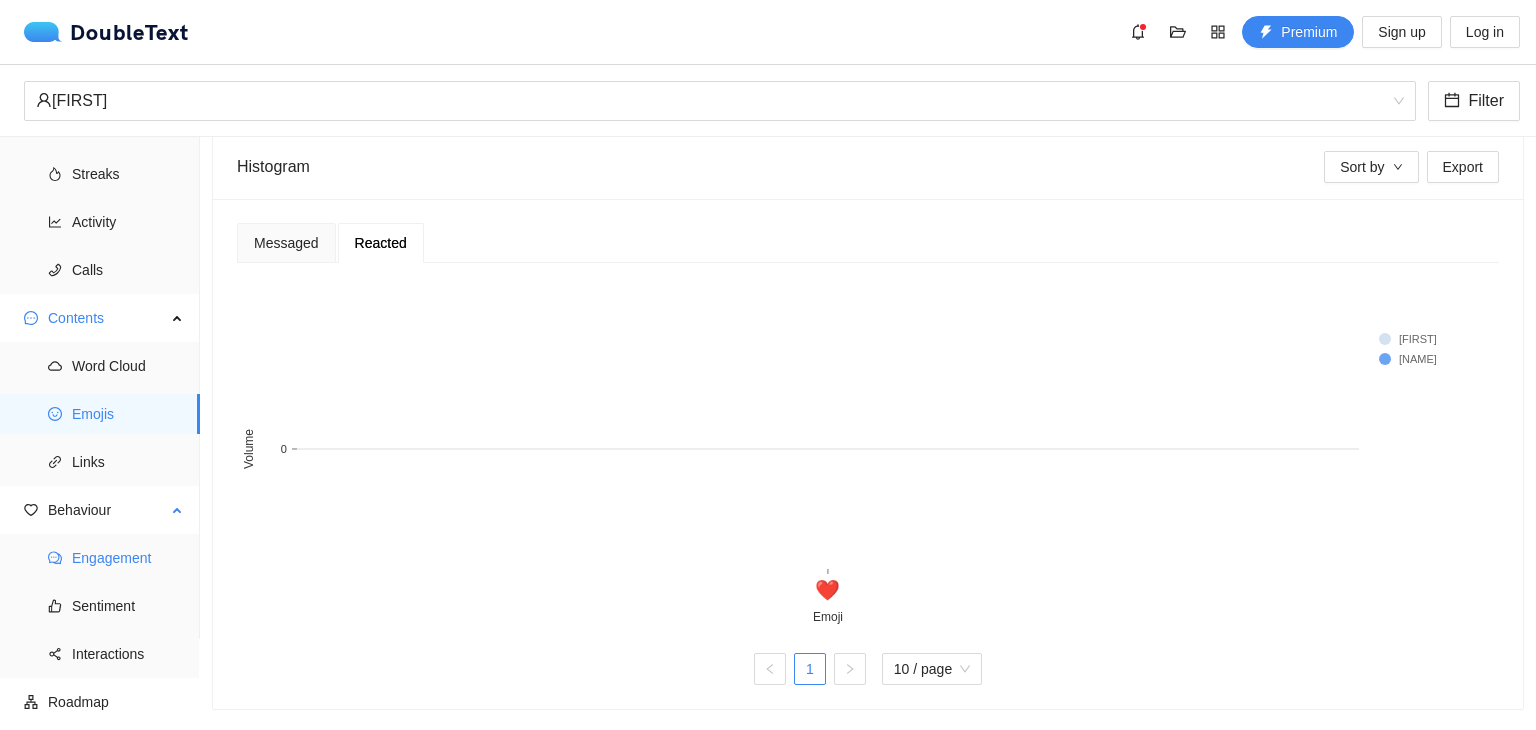 click on "Engagement" at bounding box center (128, 558) 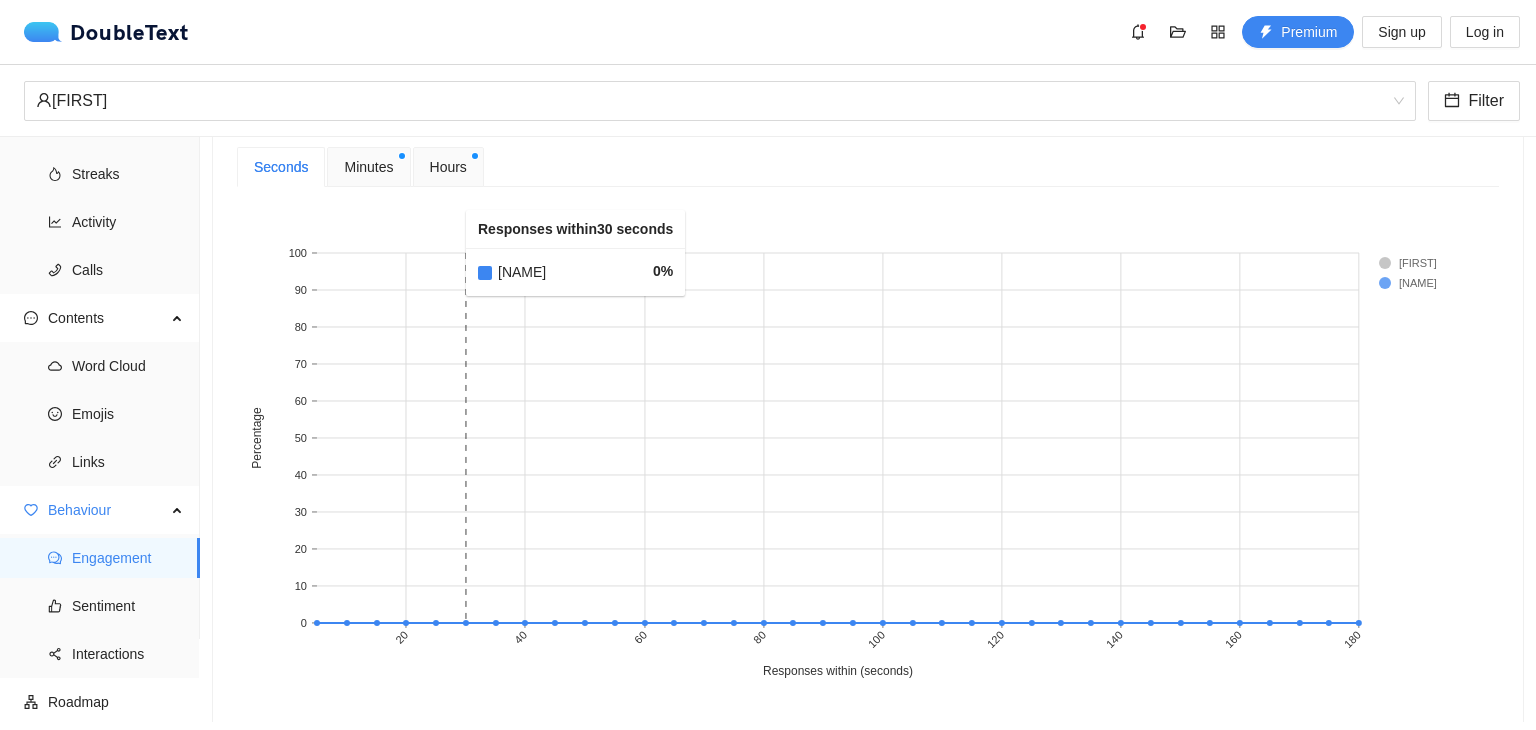 scroll, scrollTop: 697, scrollLeft: 0, axis: vertical 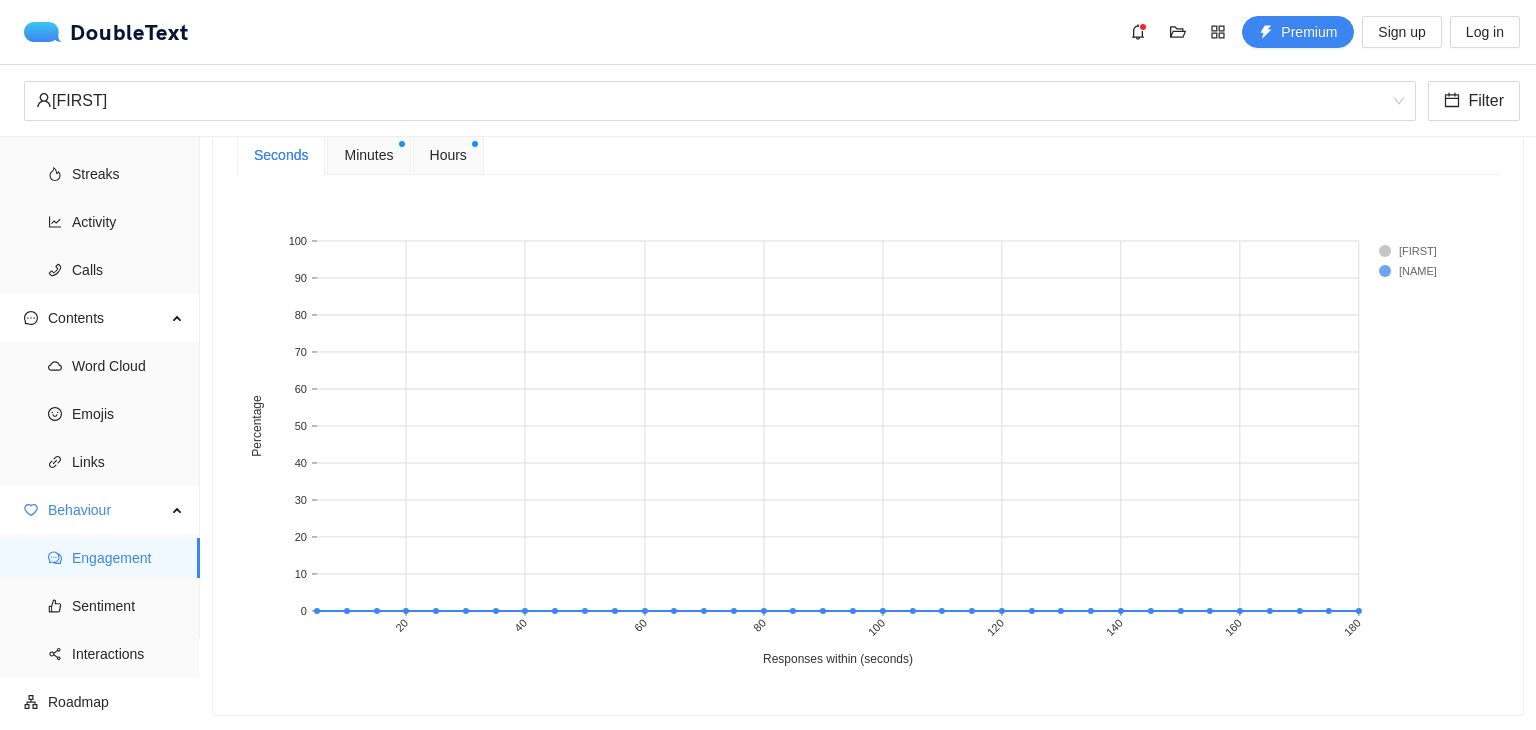 click on "Minutes" at bounding box center [368, 155] 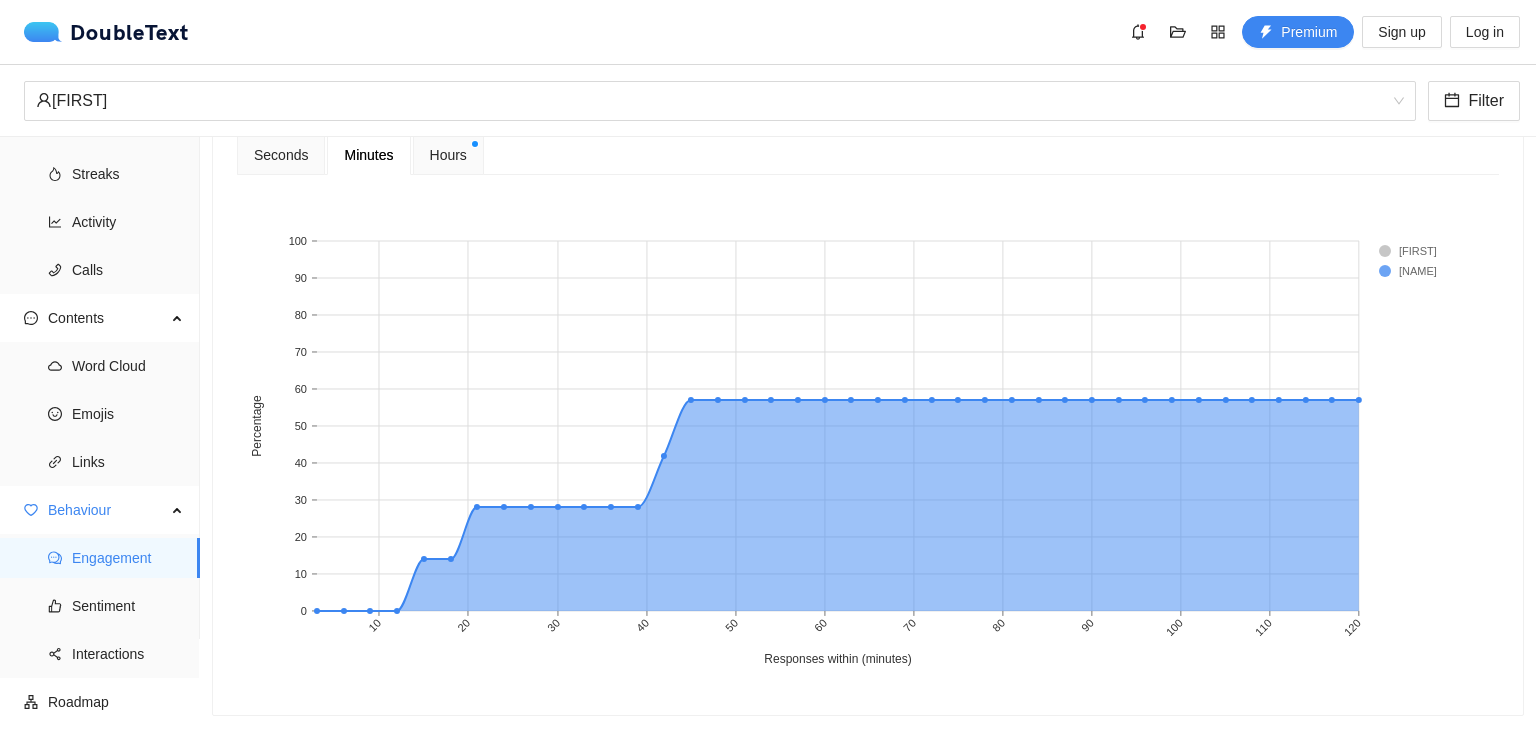 click at bounding box center [1419, 251] 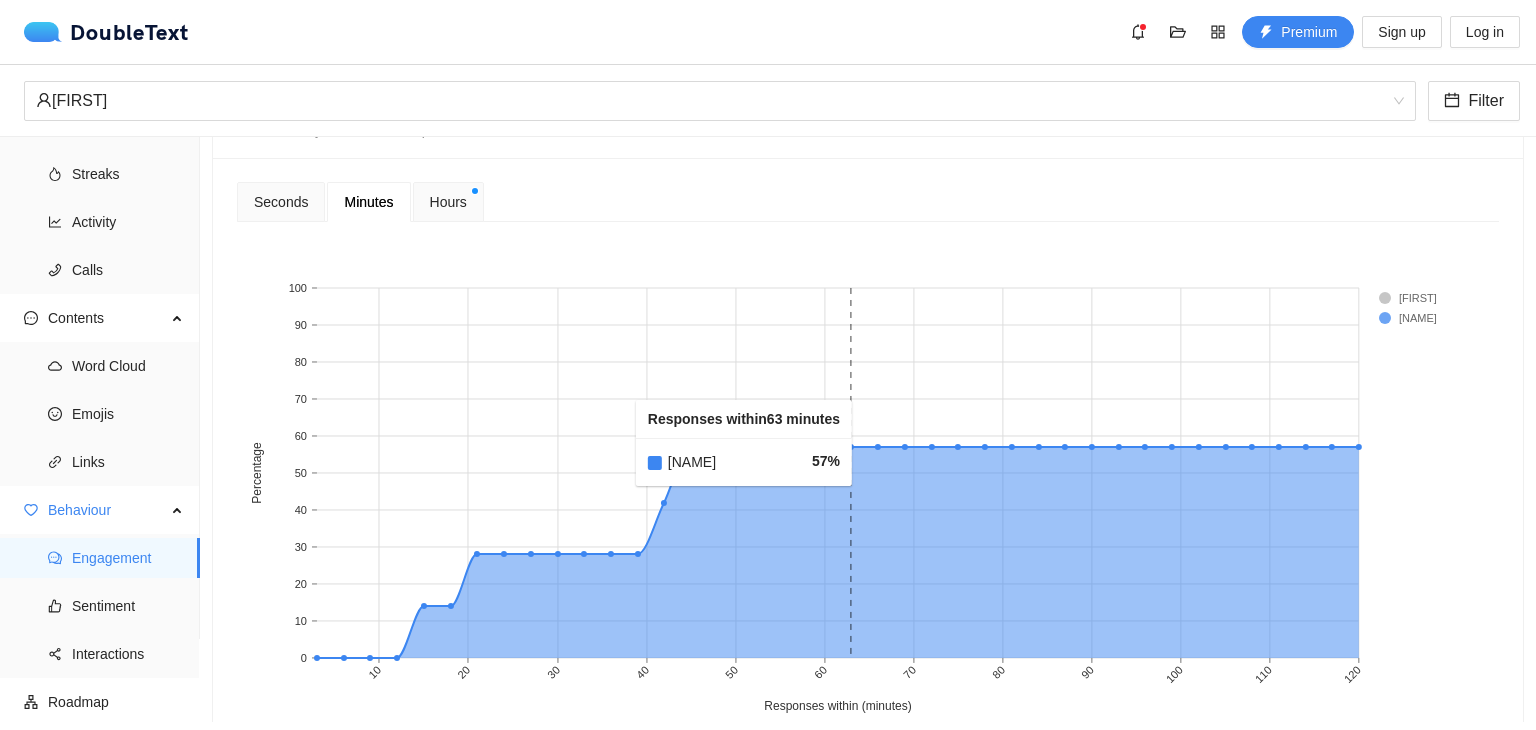 scroll, scrollTop: 648, scrollLeft: 0, axis: vertical 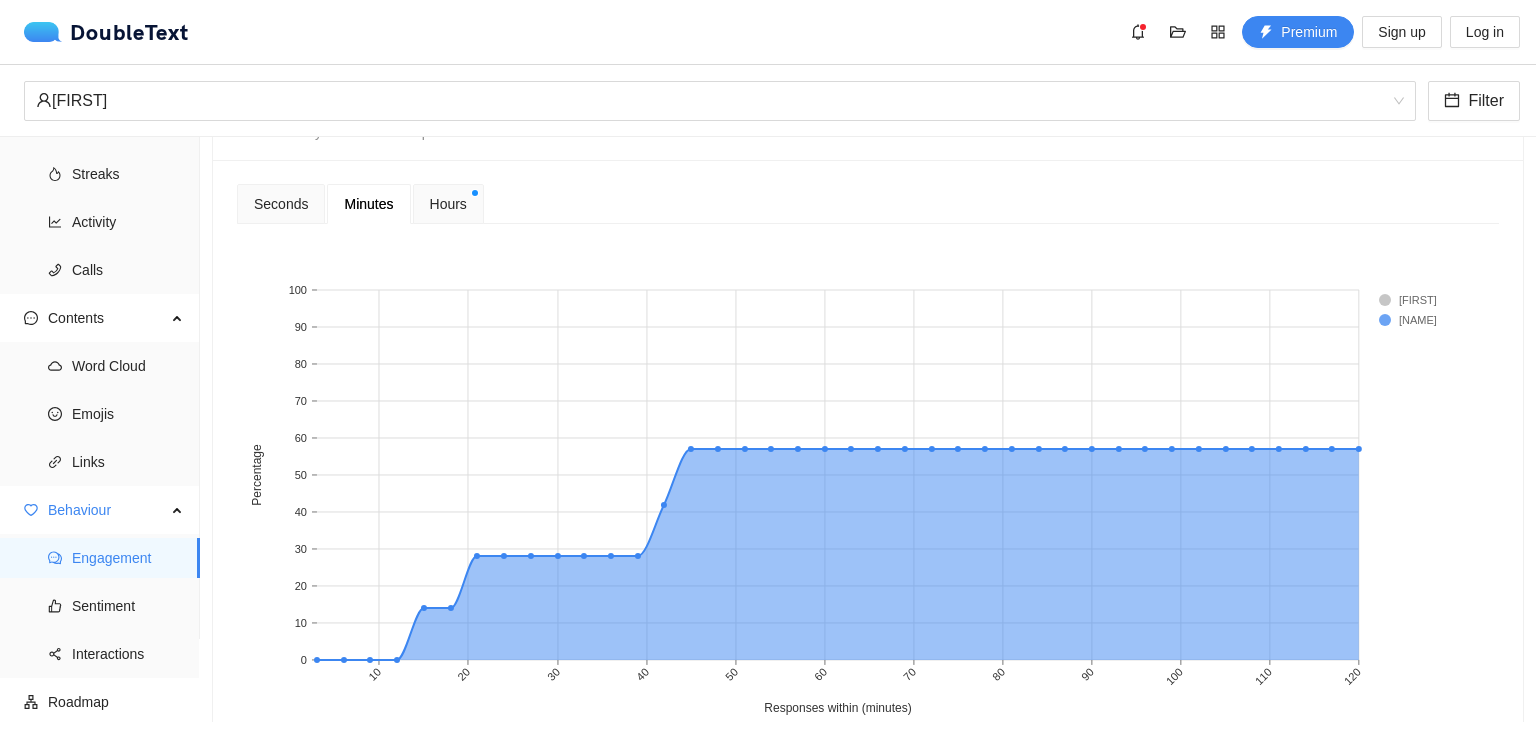click at bounding box center [1419, 300] 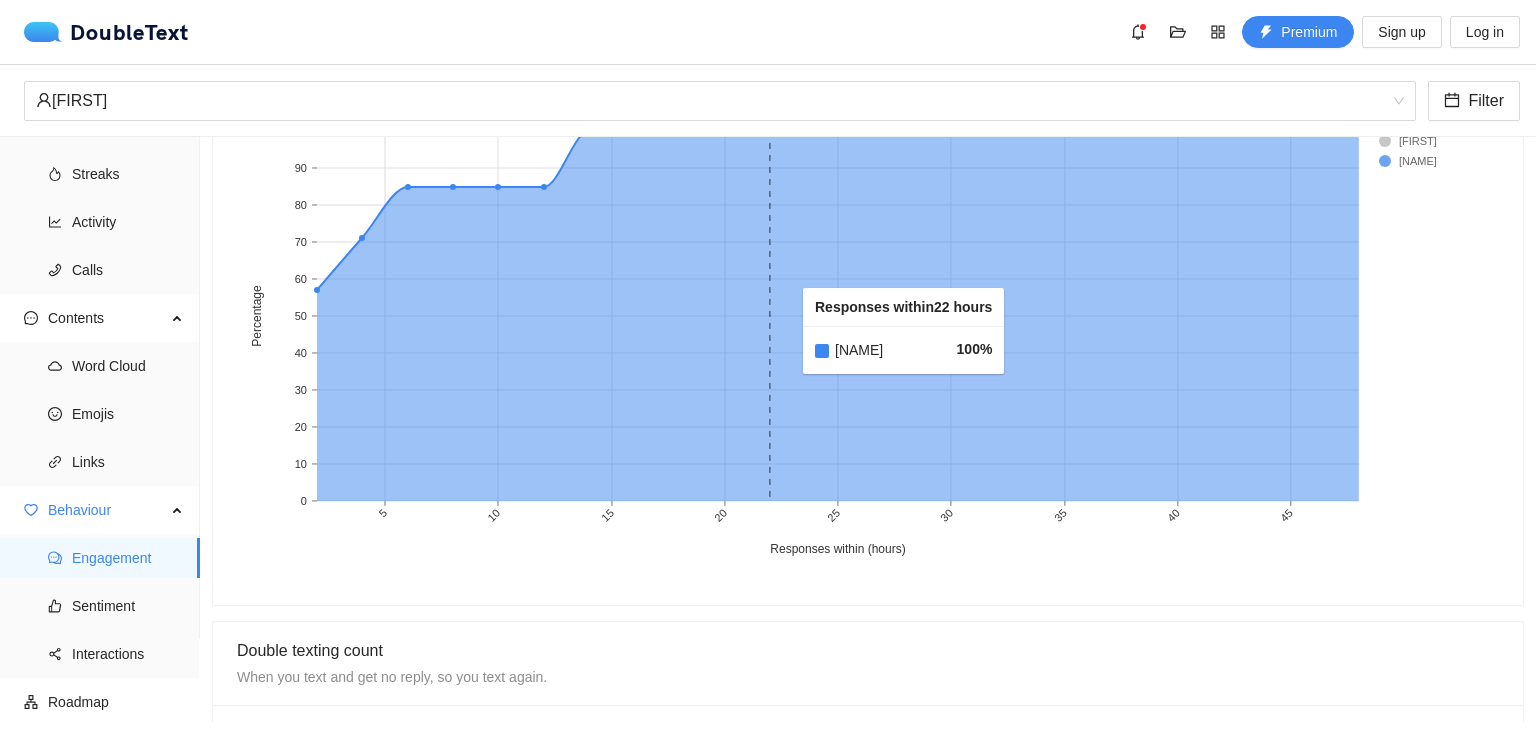 scroll, scrollTop: 808, scrollLeft: 0, axis: vertical 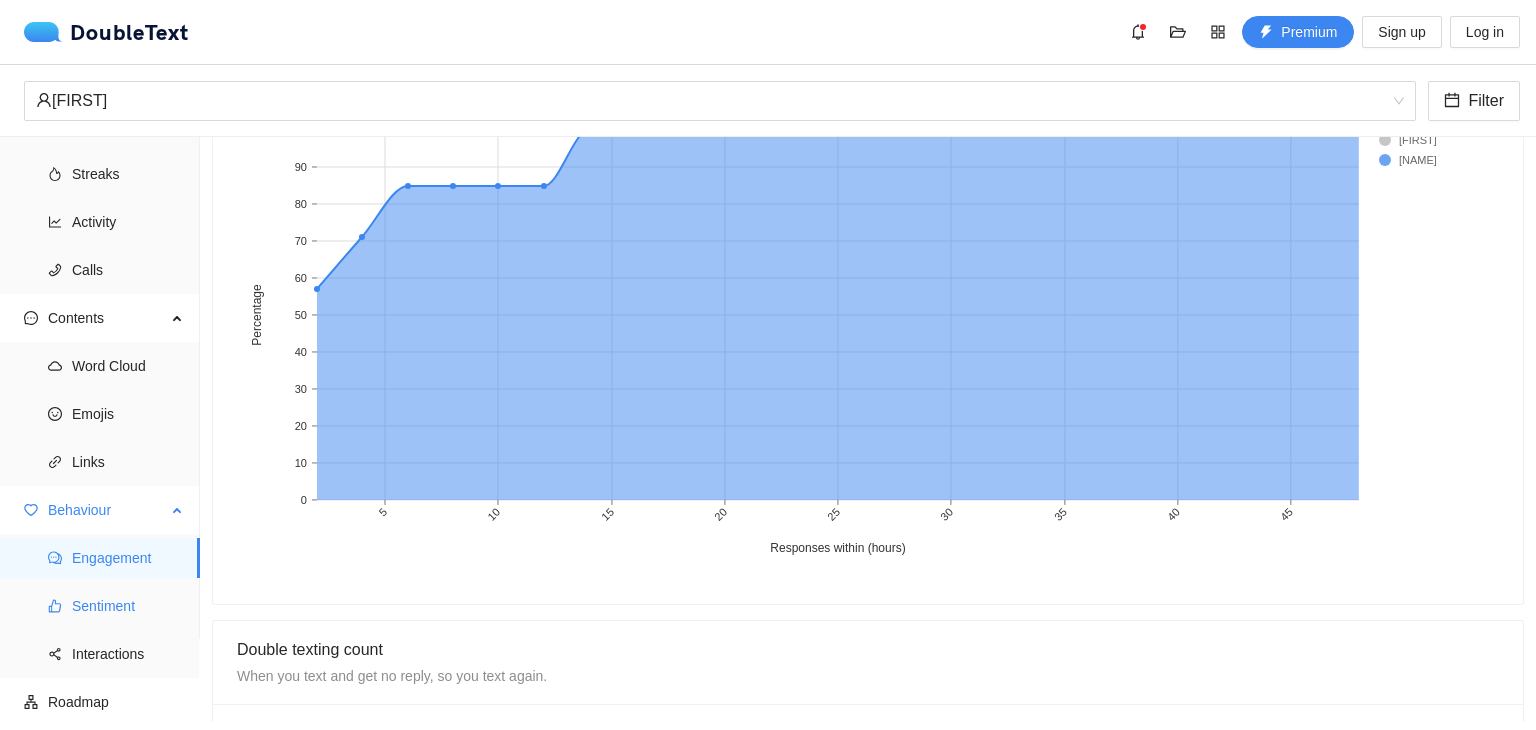 click on "Sentiment" at bounding box center (128, 606) 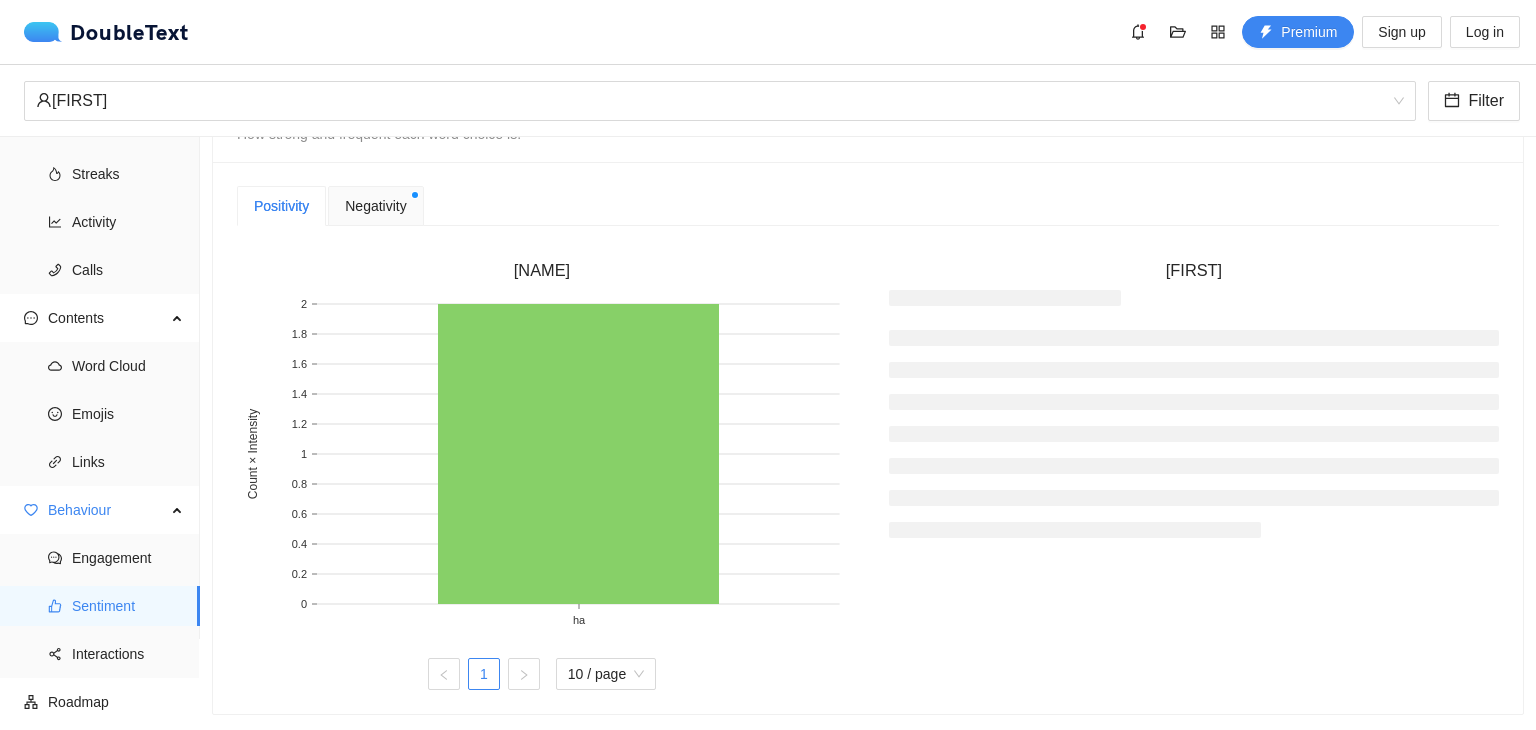 scroll, scrollTop: 512, scrollLeft: 0, axis: vertical 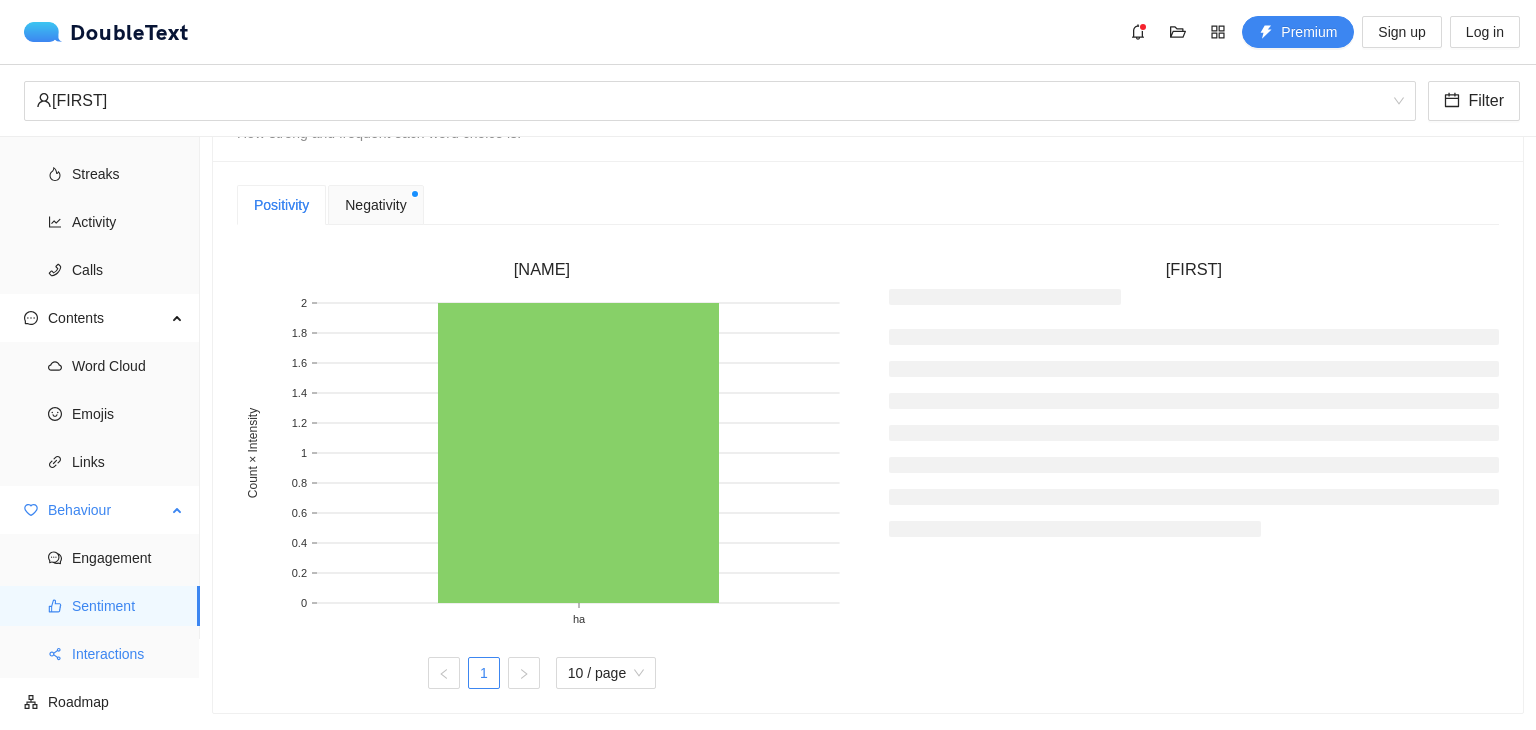 click on "Interactions" at bounding box center [128, 654] 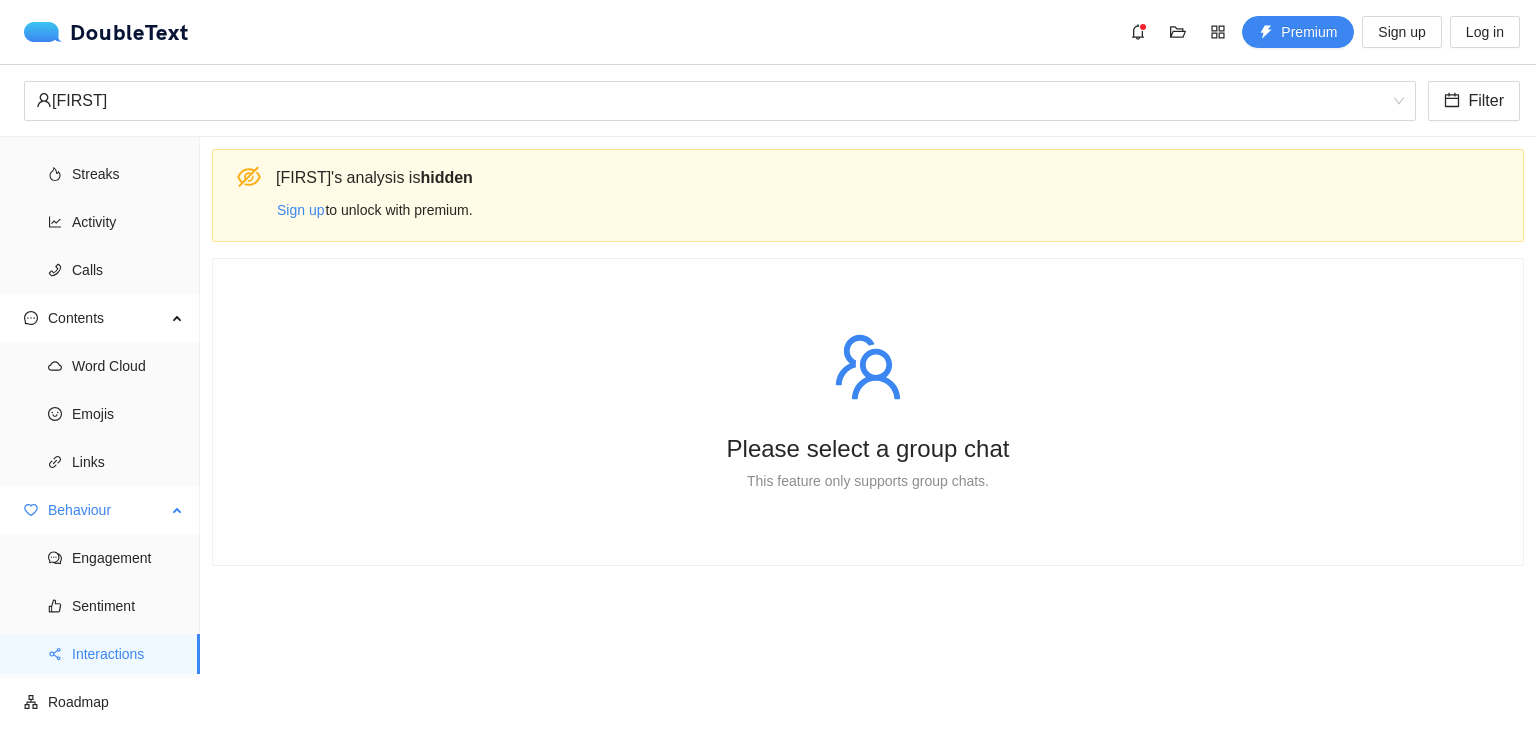 scroll, scrollTop: 0, scrollLeft: 0, axis: both 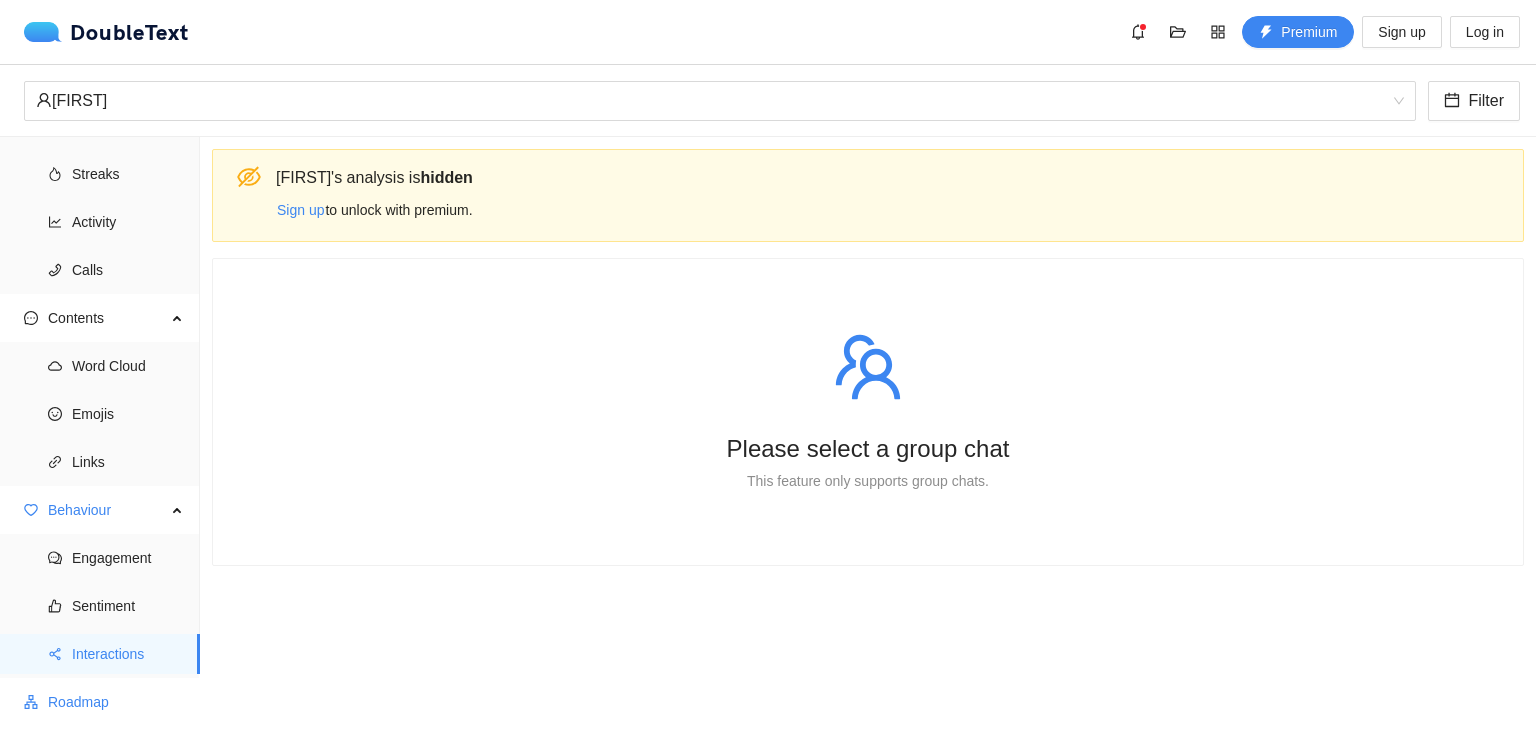 click on "Roadmap" at bounding box center (116, 702) 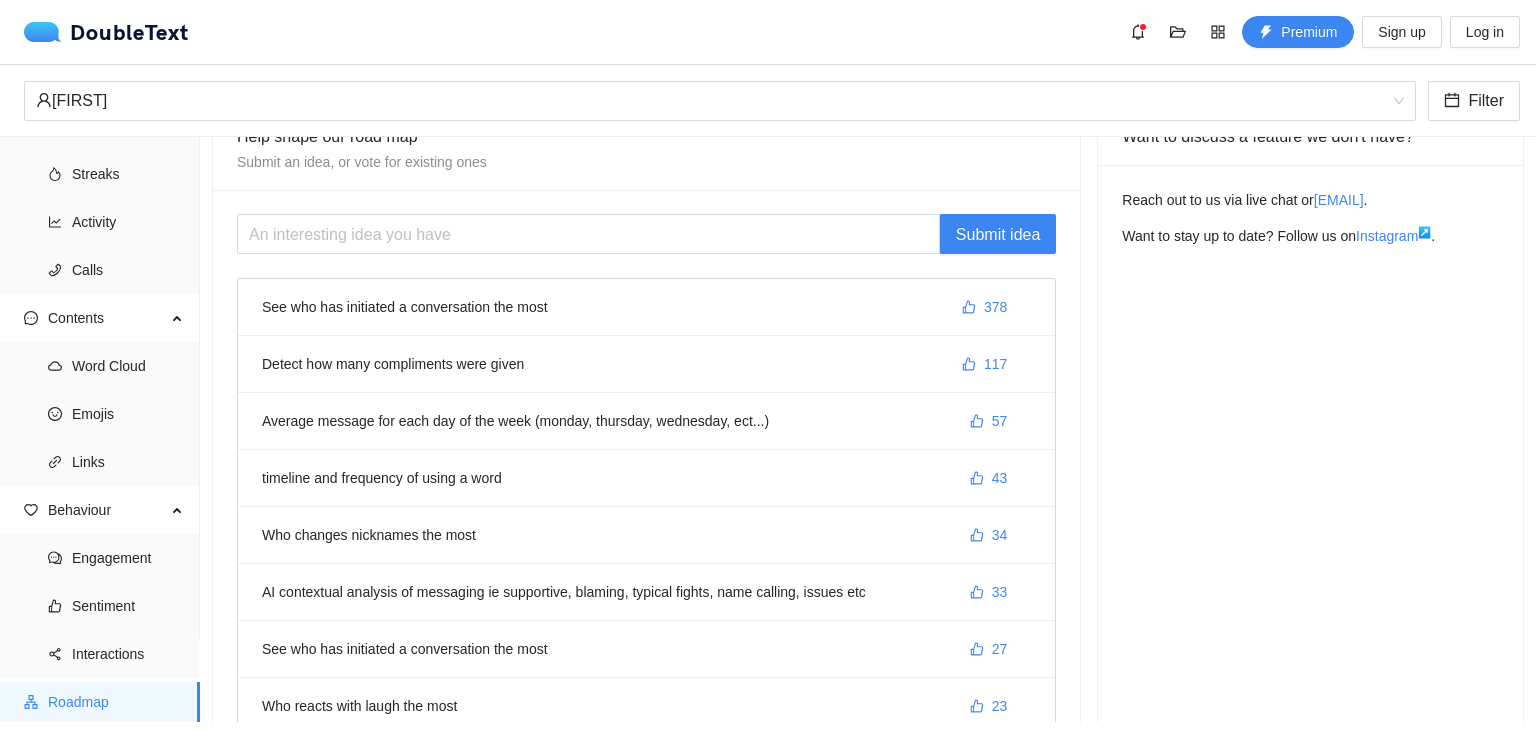 scroll, scrollTop: 0, scrollLeft: 0, axis: both 